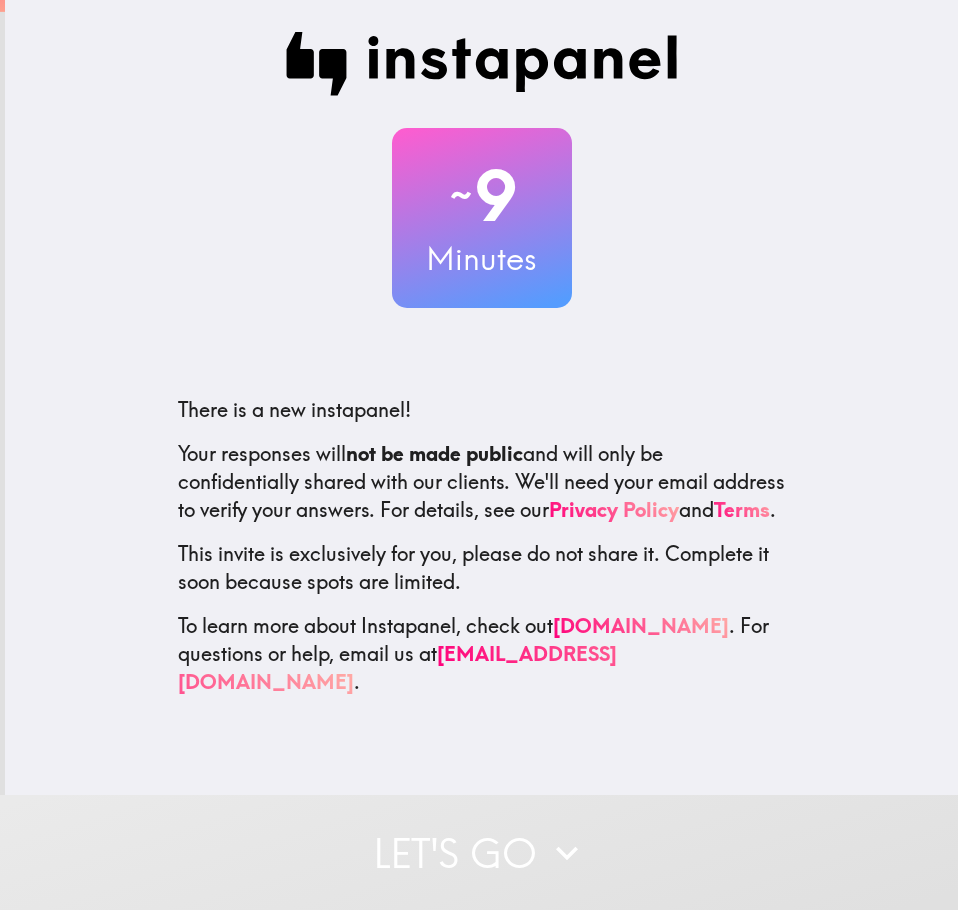 scroll, scrollTop: 0, scrollLeft: 0, axis: both 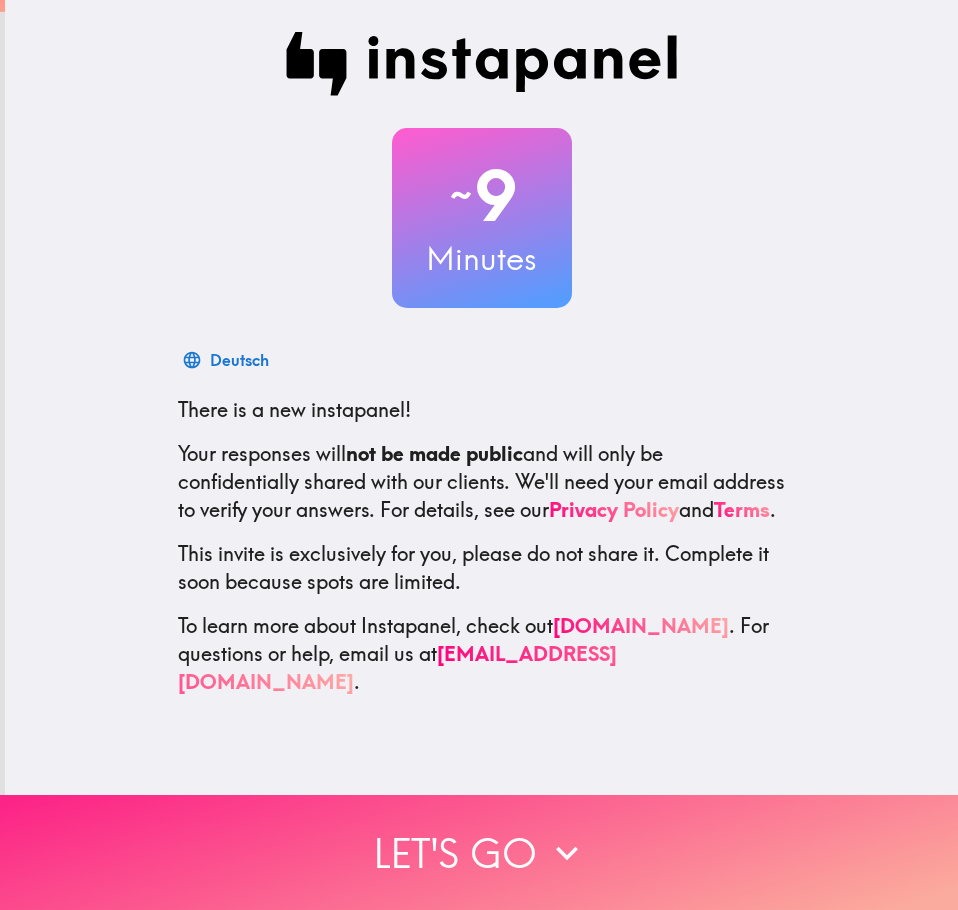 click on "Let's go" at bounding box center [479, 852] 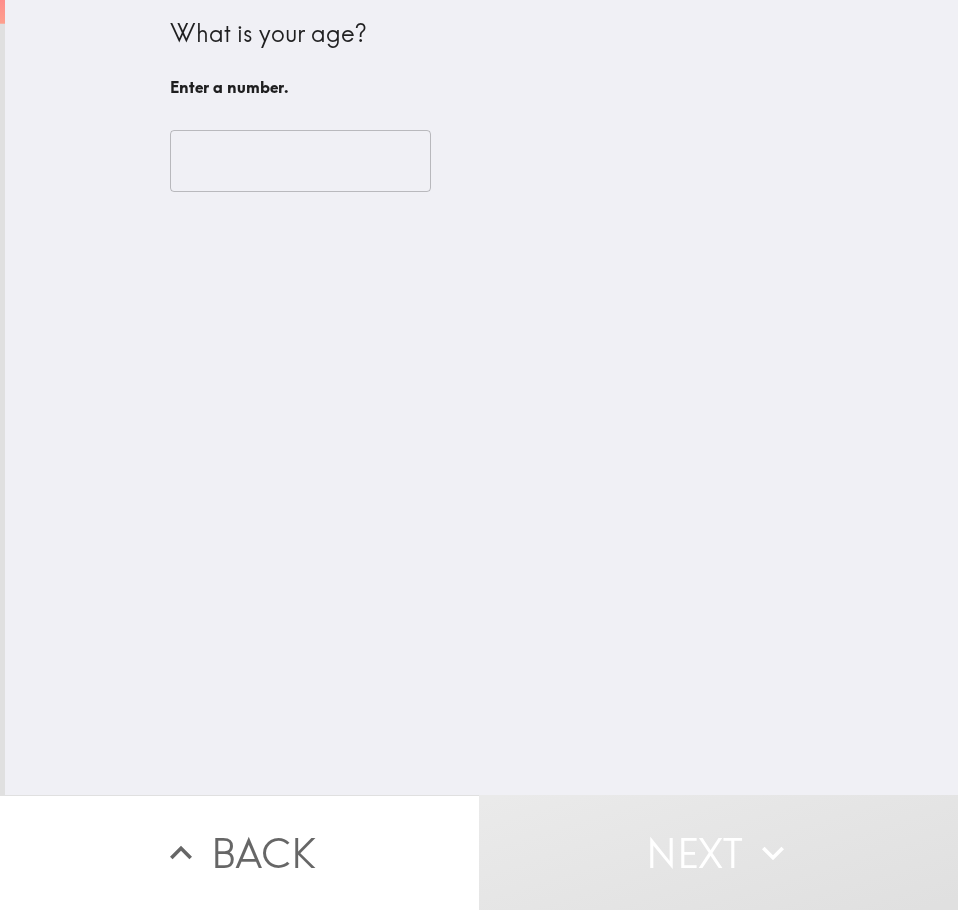 click at bounding box center (300, 161) 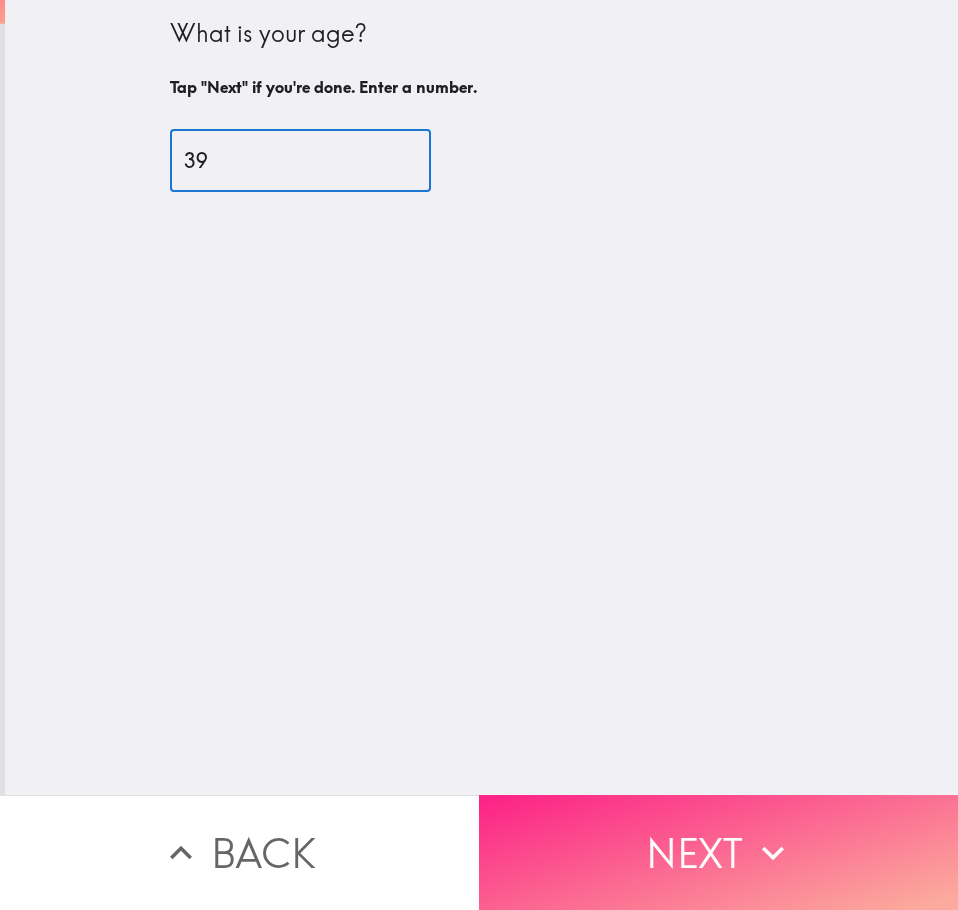 type on "39" 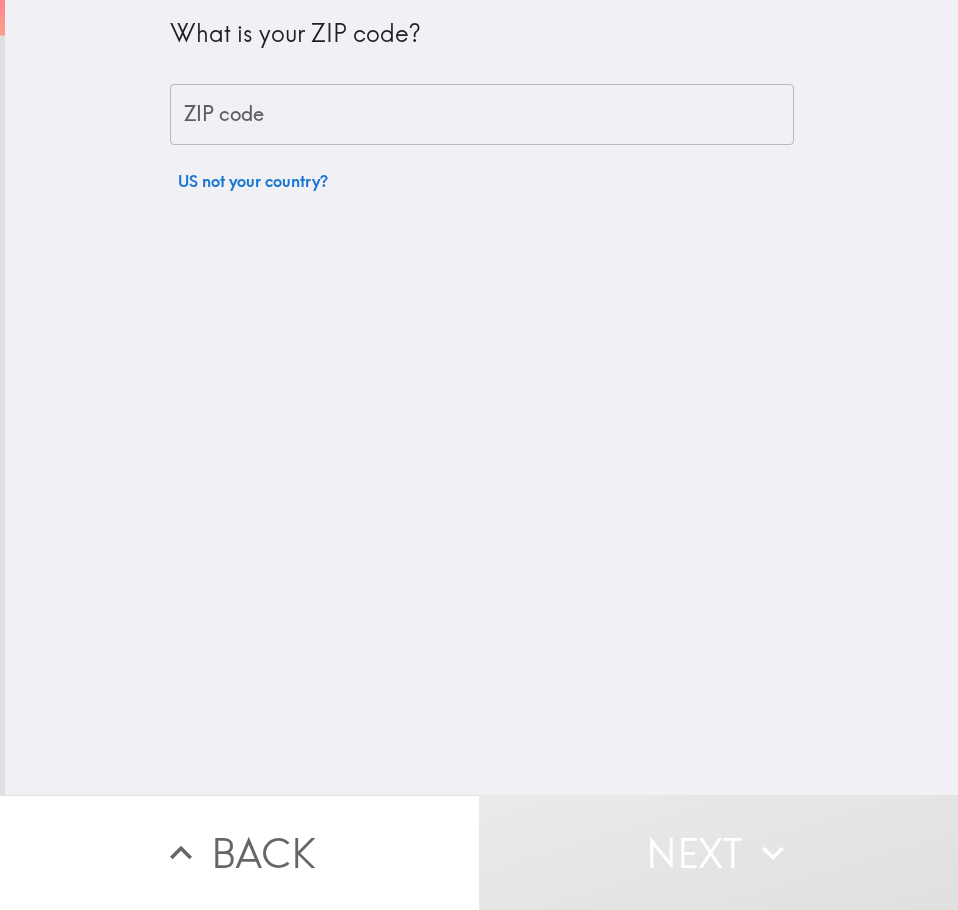 click on "ZIP code" at bounding box center (482, 115) 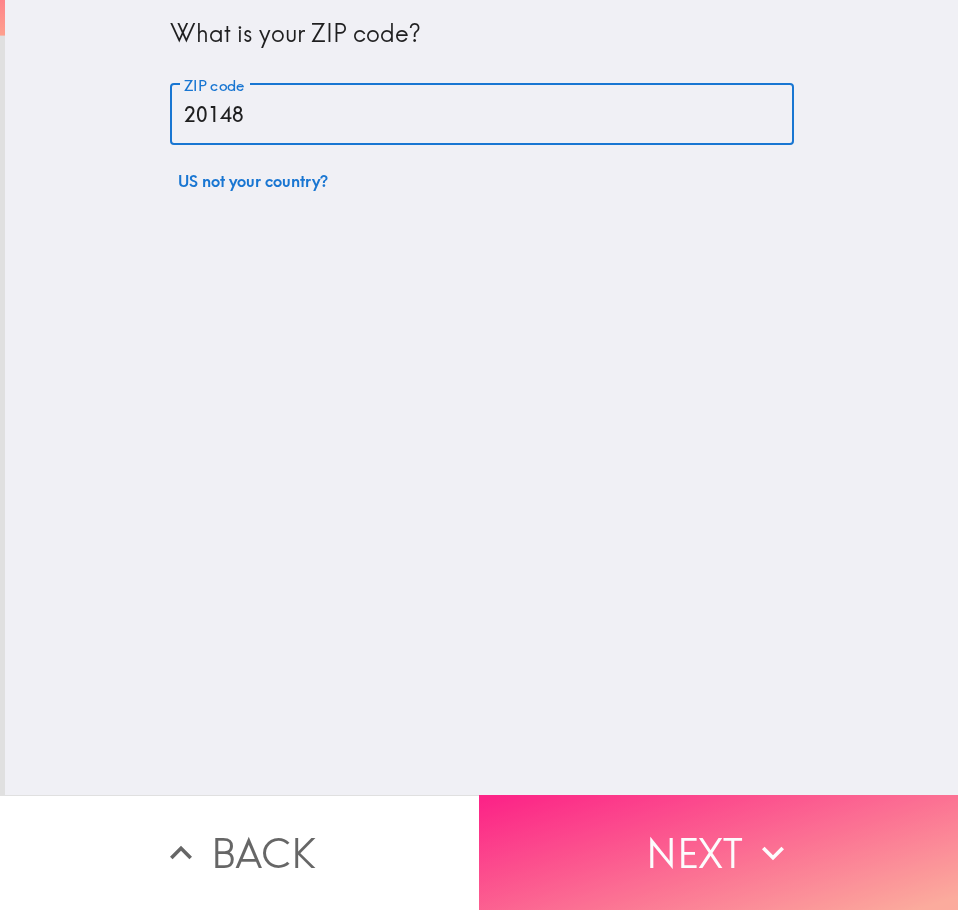 type on "20148" 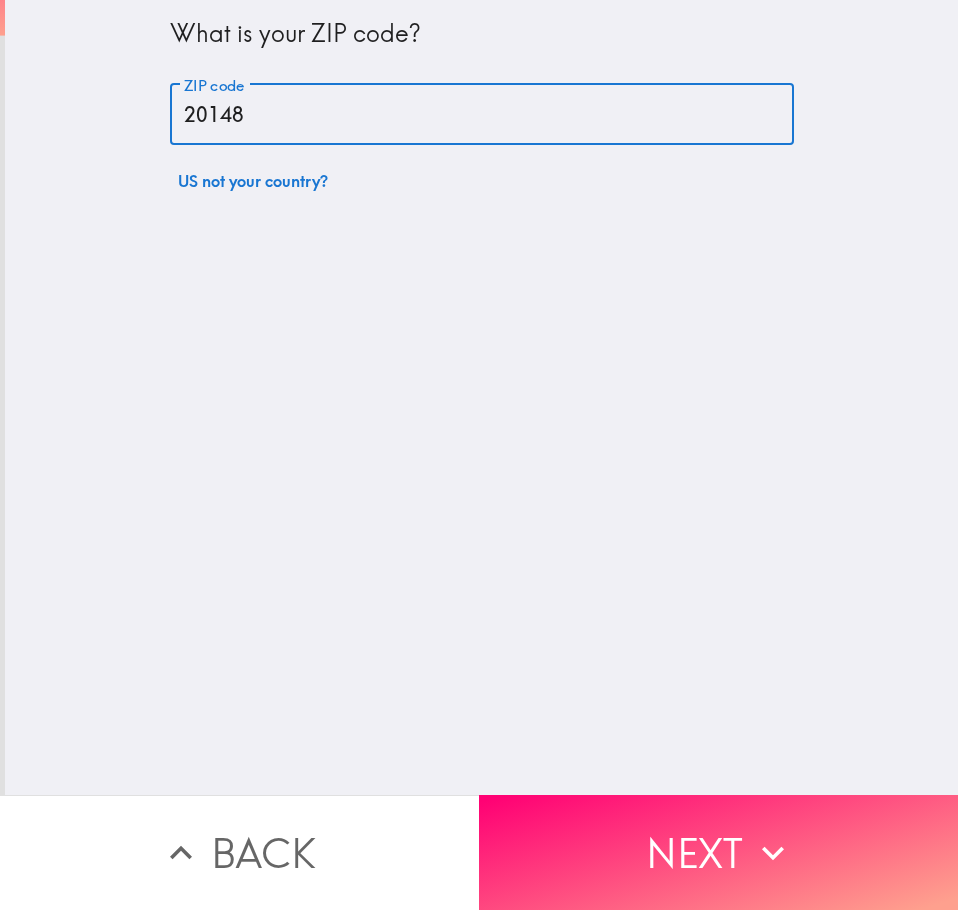 click on "Next" at bounding box center [718, 852] 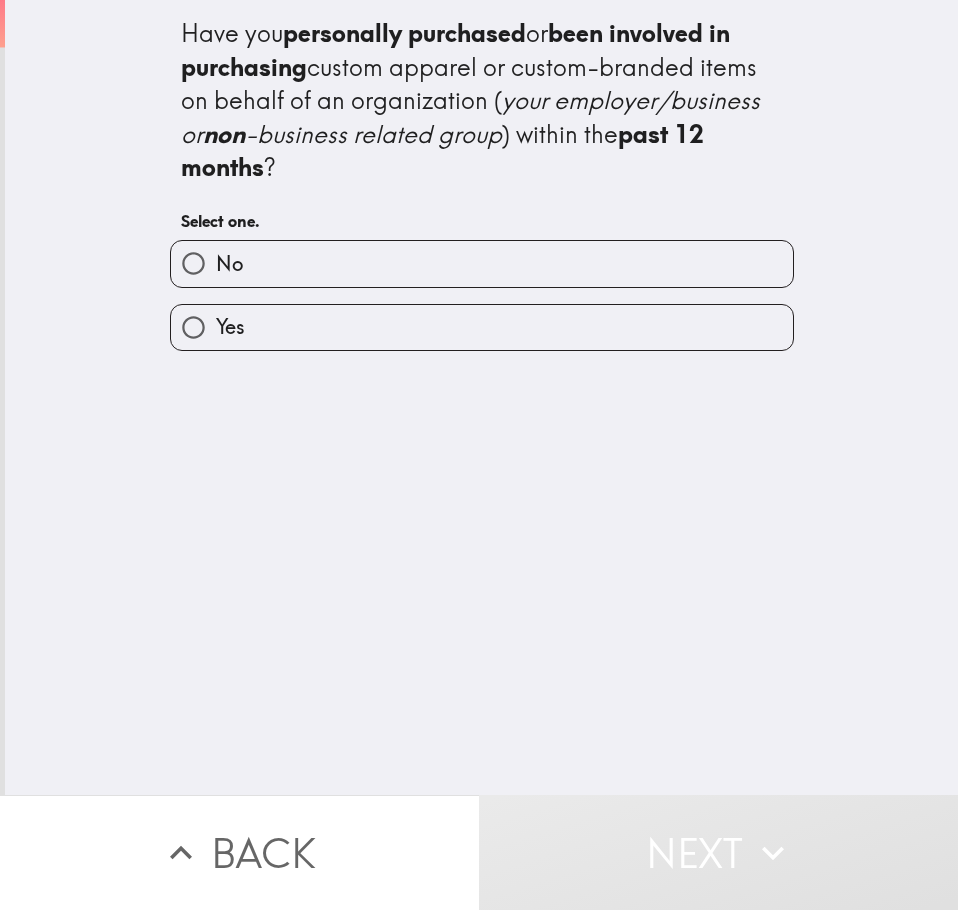 click on "Yes" at bounding box center [482, 327] 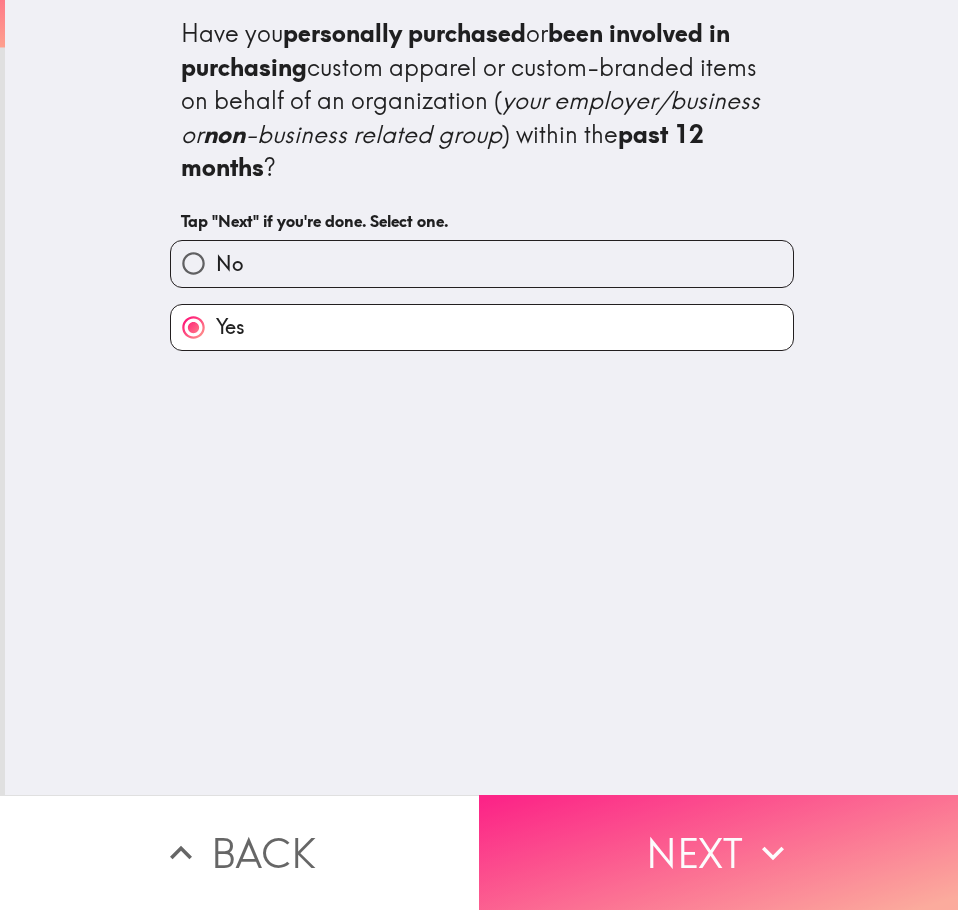 click on "Next" at bounding box center (718, 852) 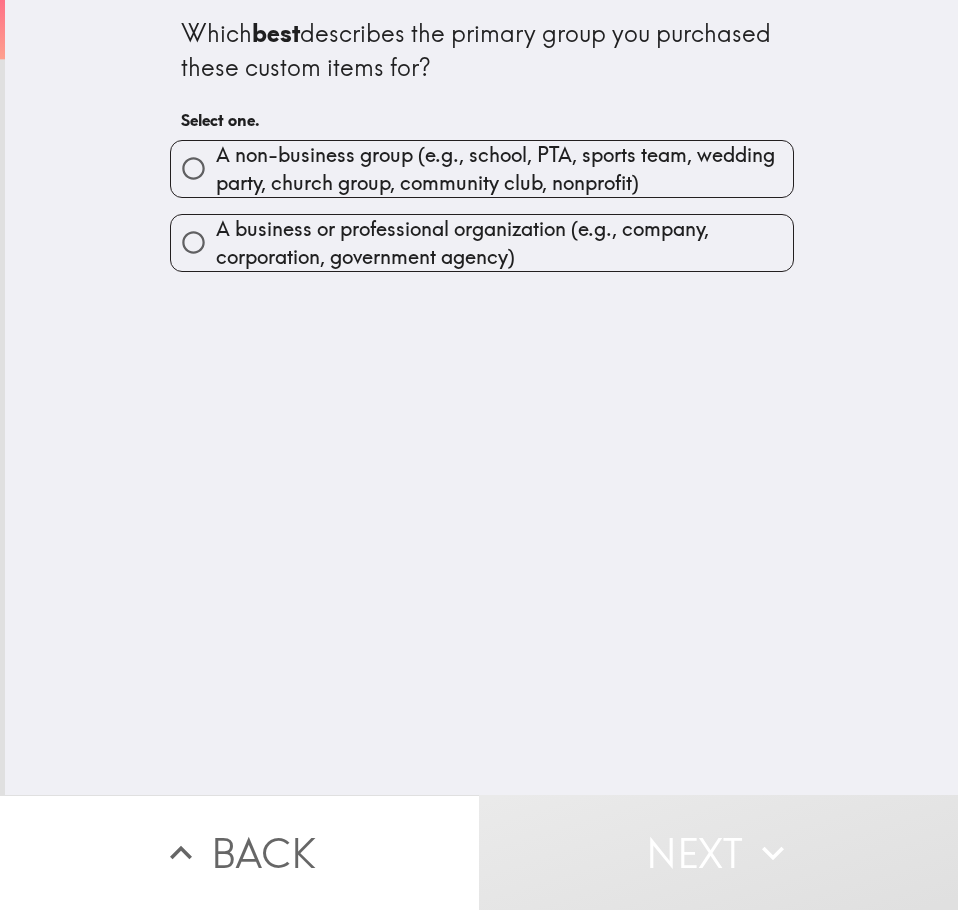 click on "A non-business group (e.g., school, PTA, sports team, wedding party, church group, community club, nonprofit)" at bounding box center (504, 169) 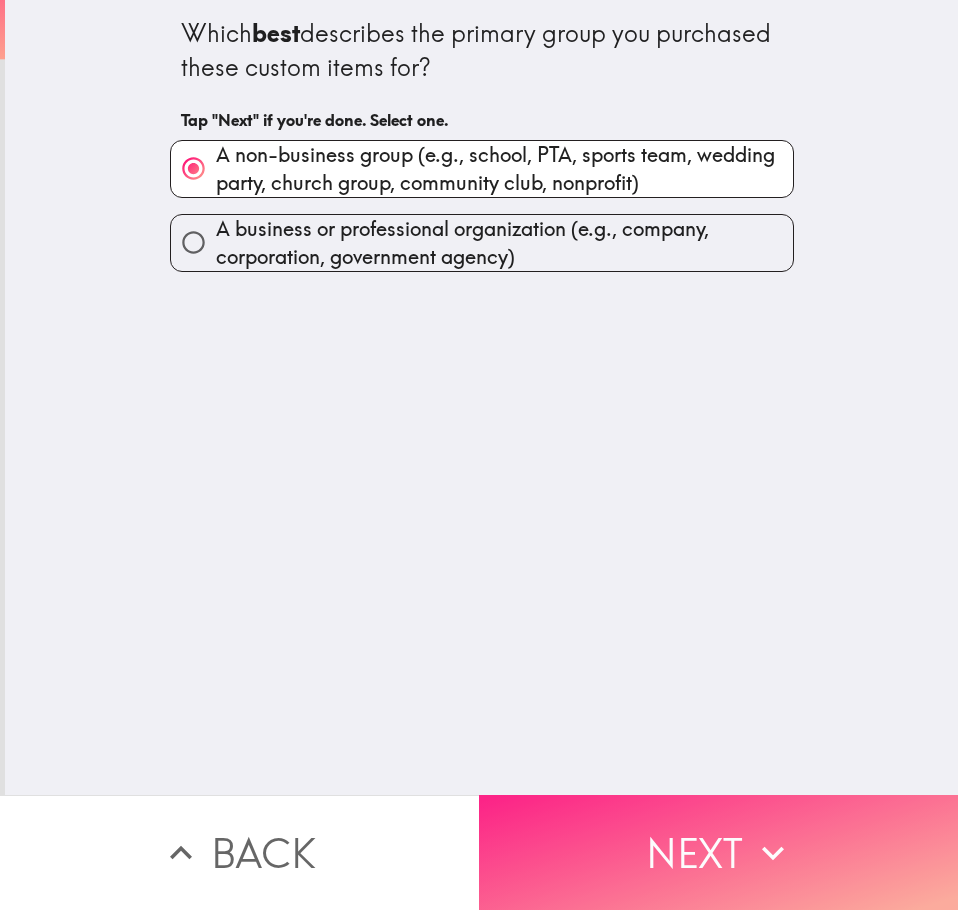 click on "Next" at bounding box center (718, 852) 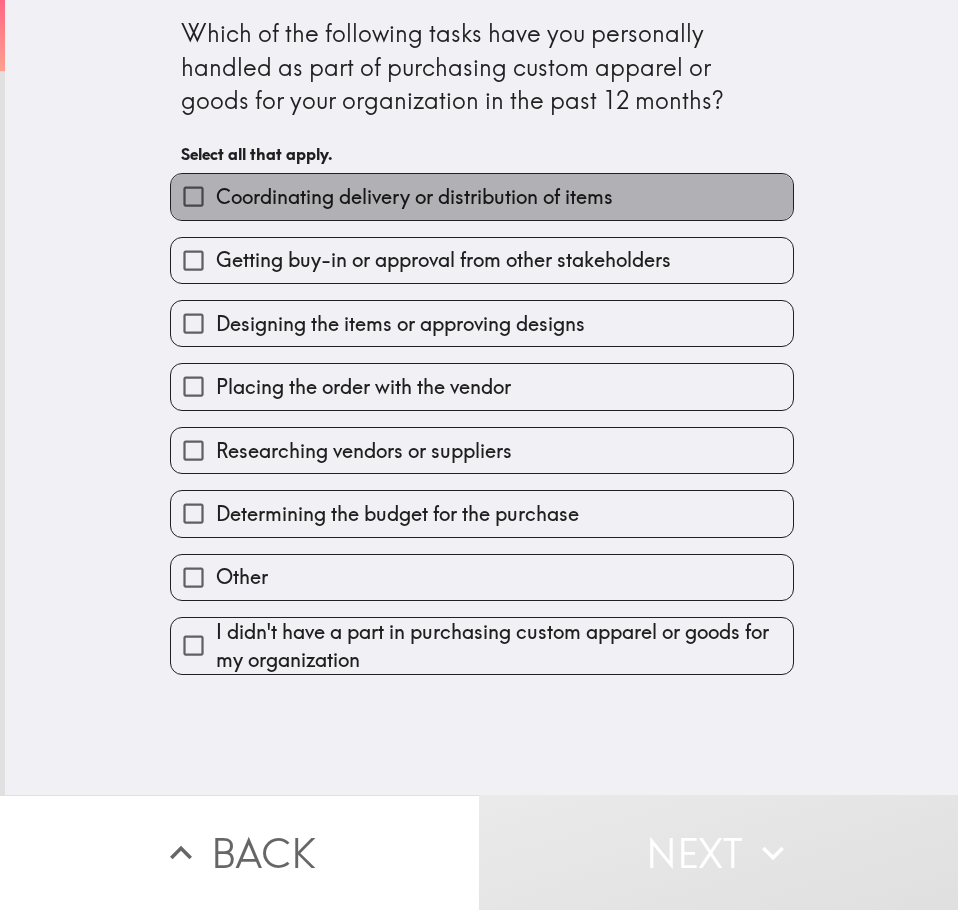 click on "Coordinating delivery or distribution of items" at bounding box center (414, 197) 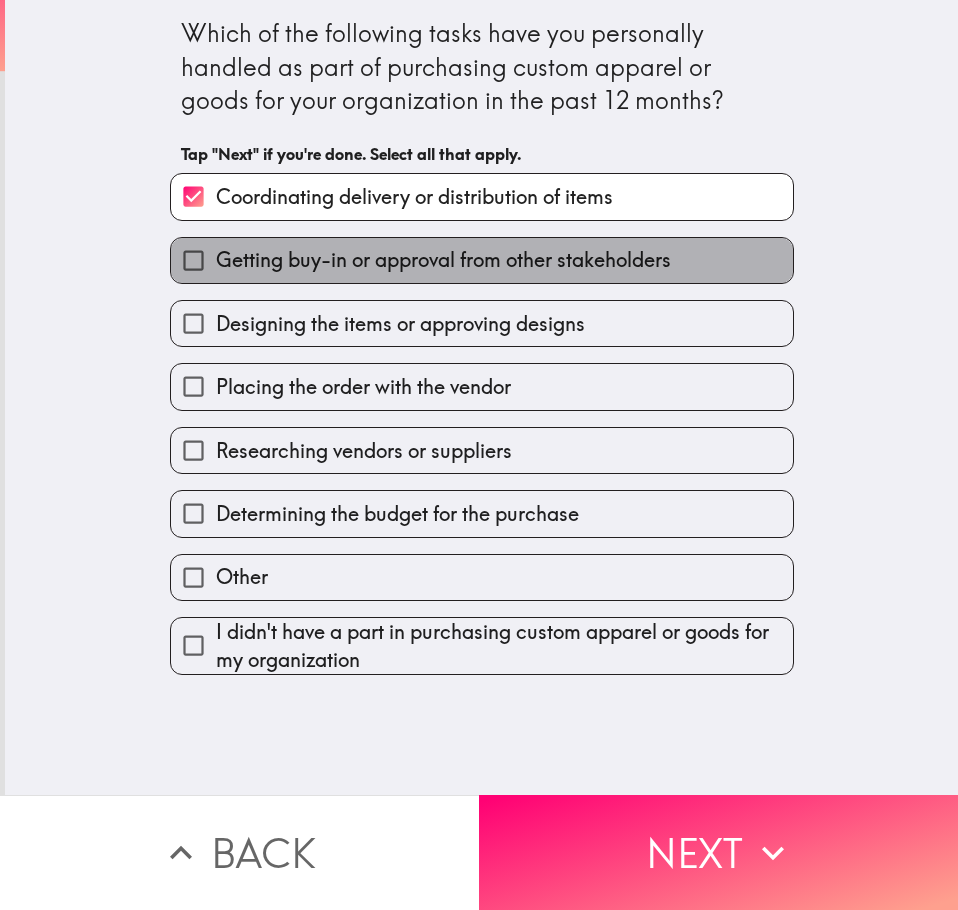click on "Getting buy-in or approval from other stakeholders" at bounding box center (482, 260) 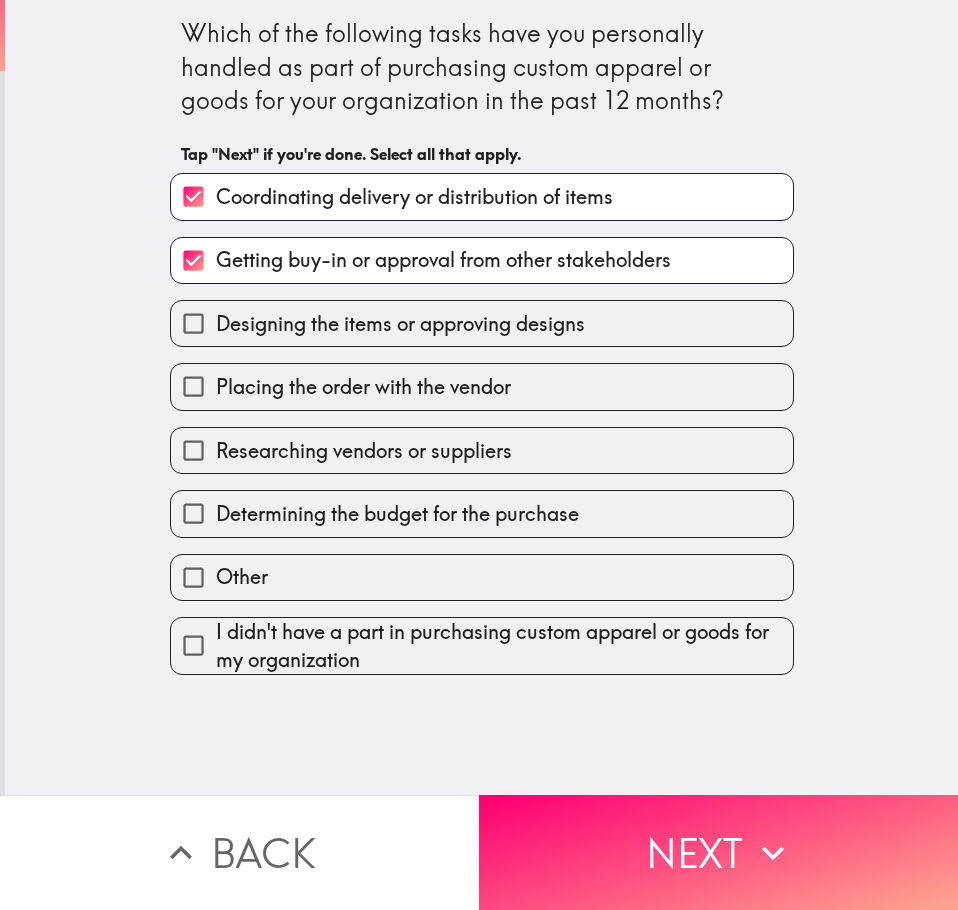 click on "Designing the items or approving designs" at bounding box center [400, 324] 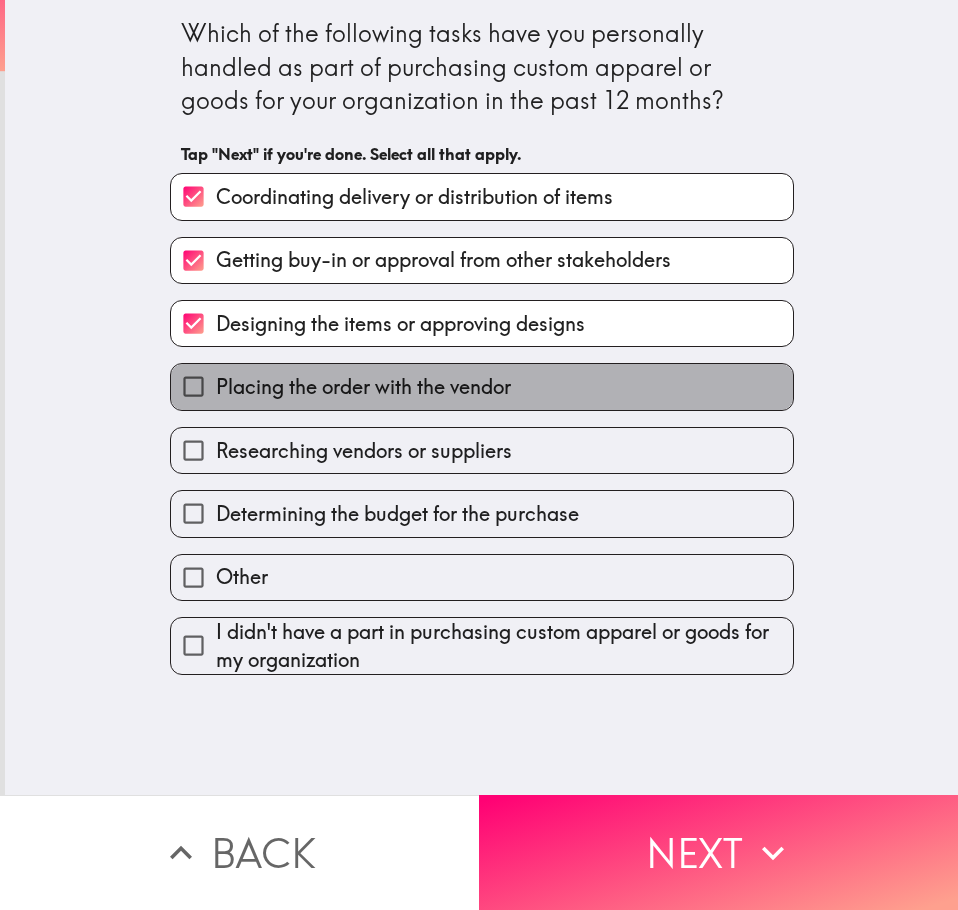click on "Placing the order with the vendor" at bounding box center [363, 387] 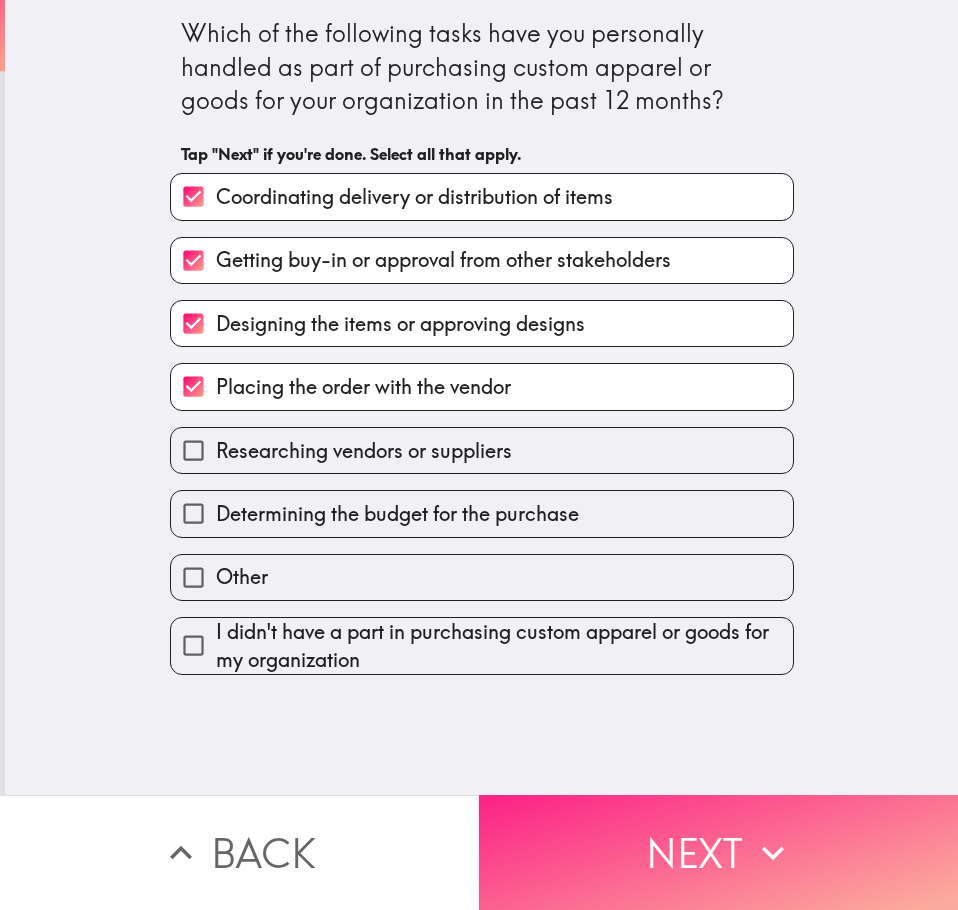 click on "Next" at bounding box center [718, 852] 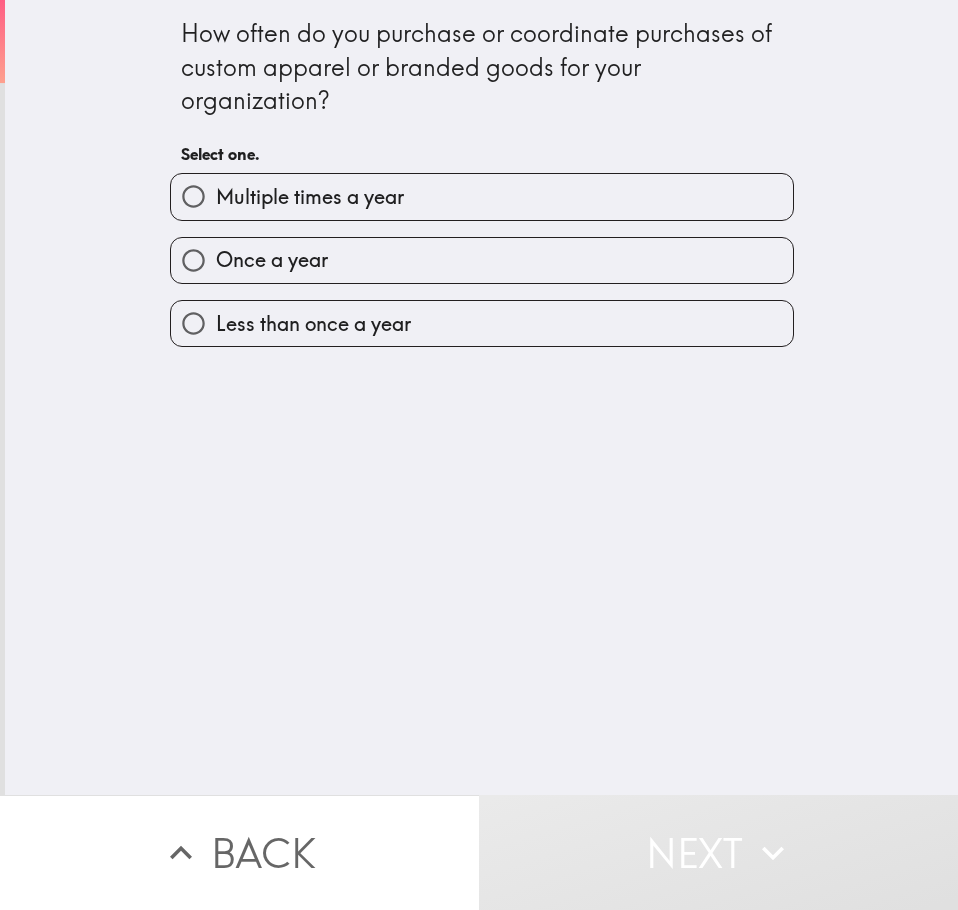 click on "Multiple times a year" at bounding box center (310, 197) 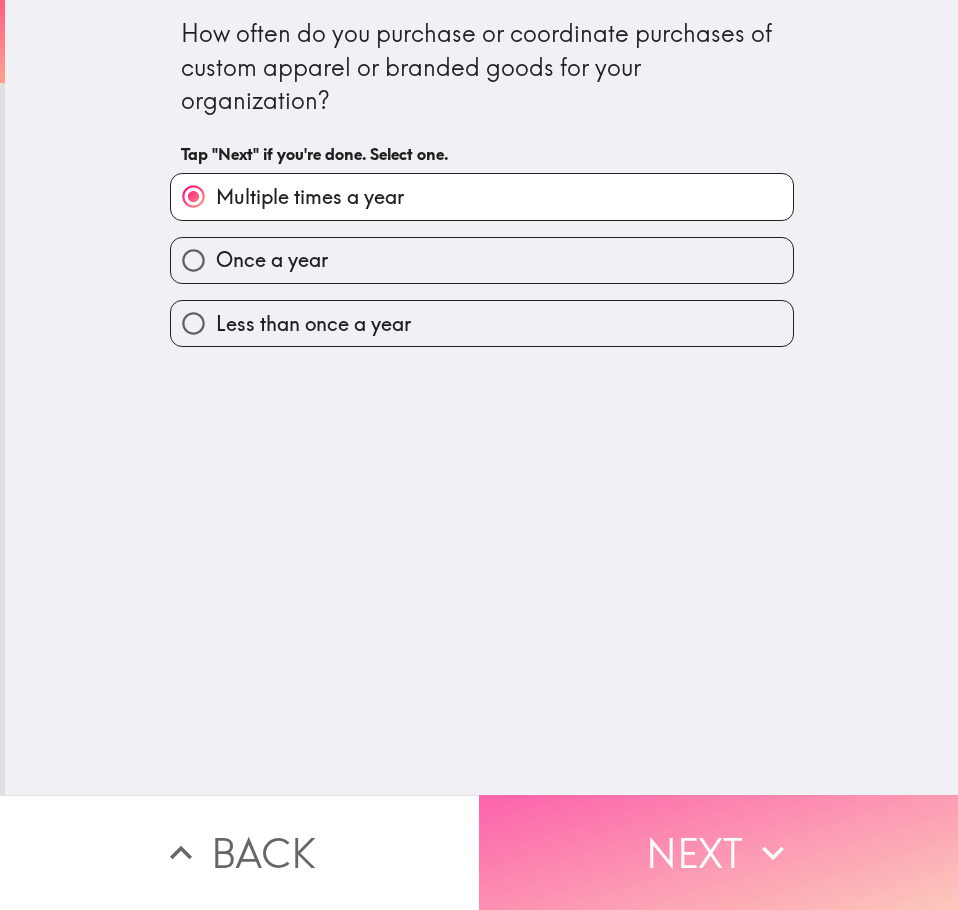 click on "Next" at bounding box center [718, 852] 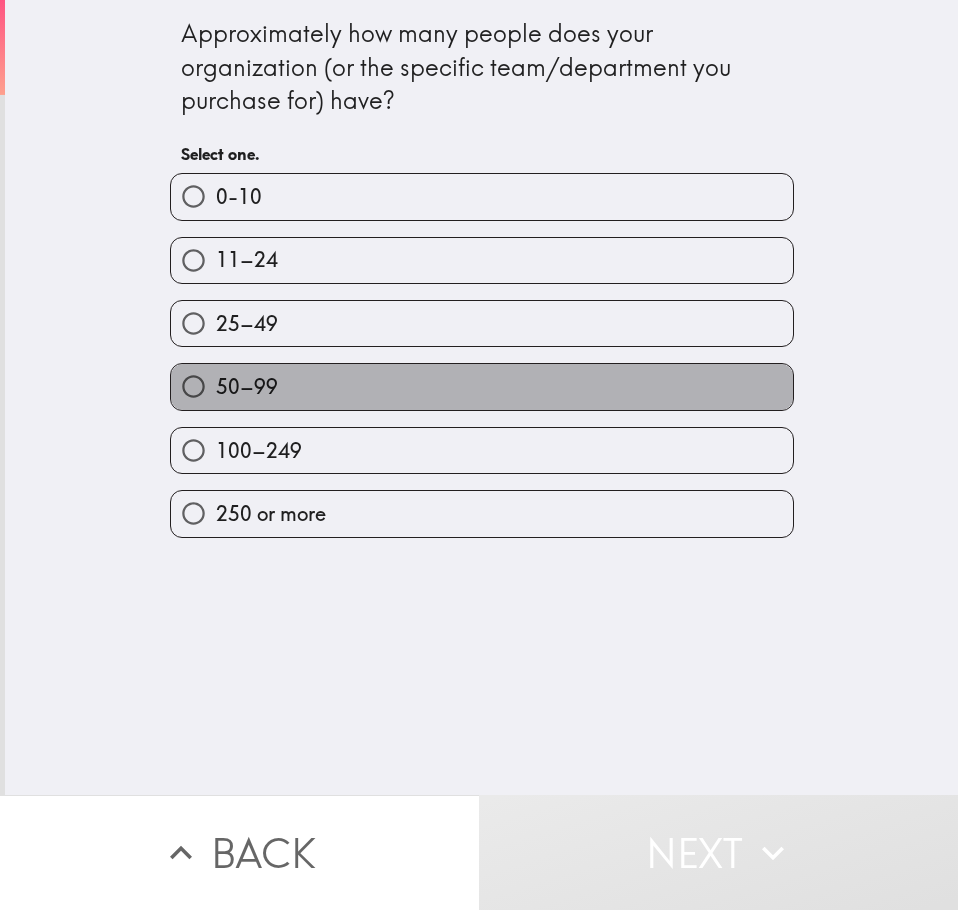 click on "50–99" at bounding box center (482, 386) 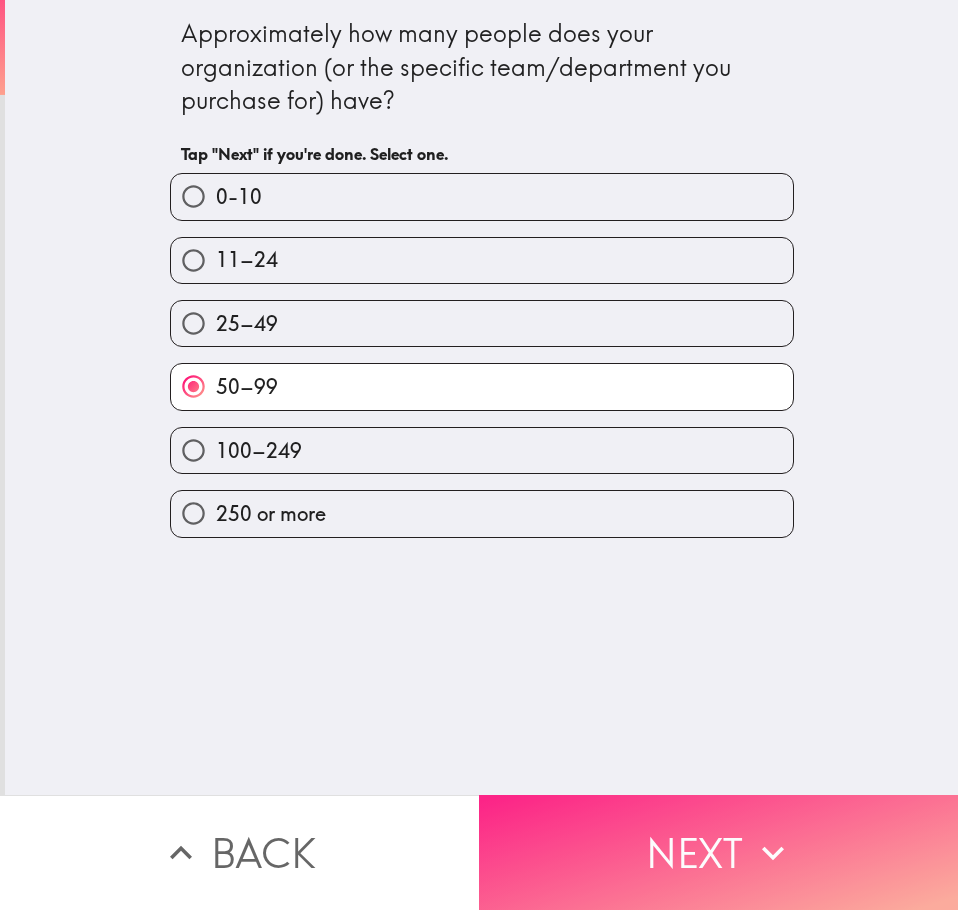 click on "Next" at bounding box center (718, 852) 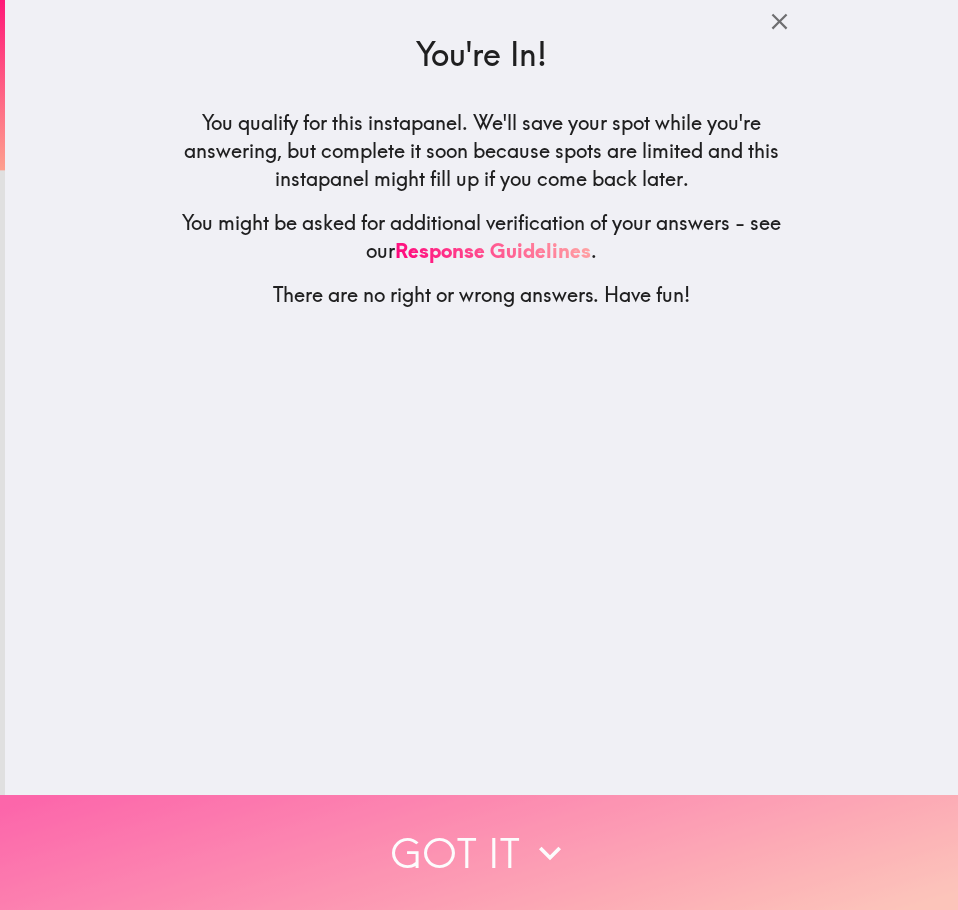 click on "Got it" at bounding box center [479, 852] 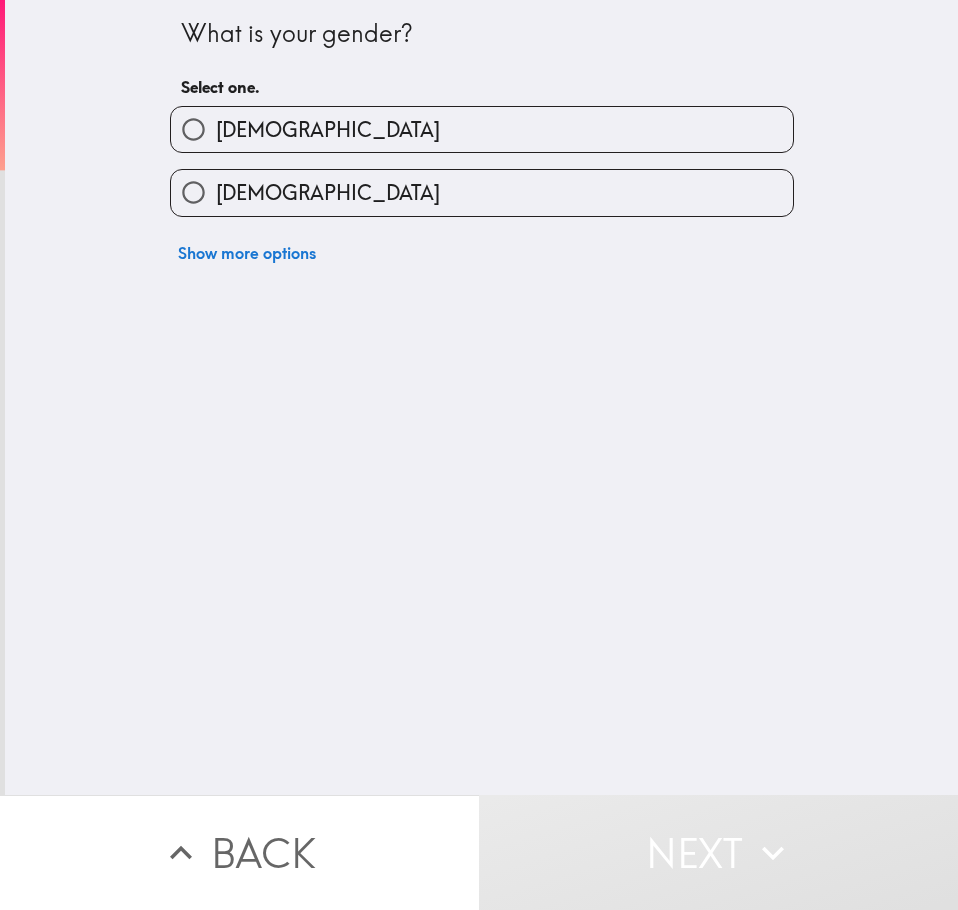 click on "[DEMOGRAPHIC_DATA]" at bounding box center [328, 130] 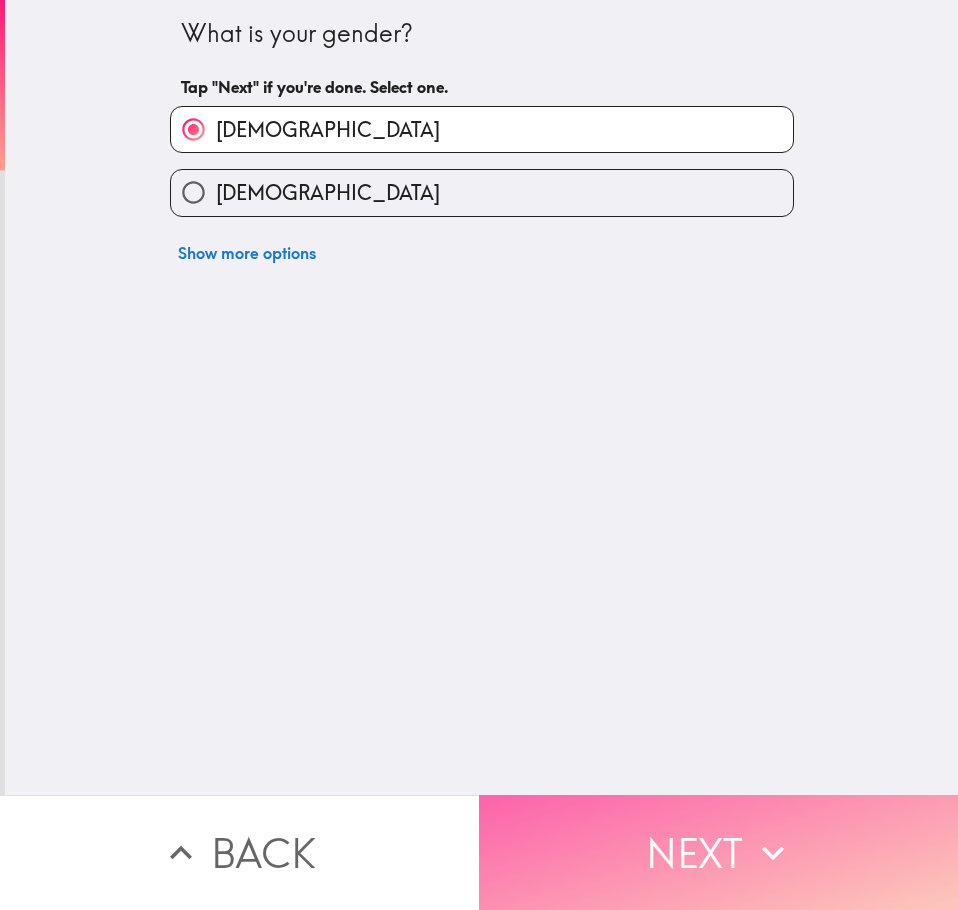 click on "Next" at bounding box center (718, 852) 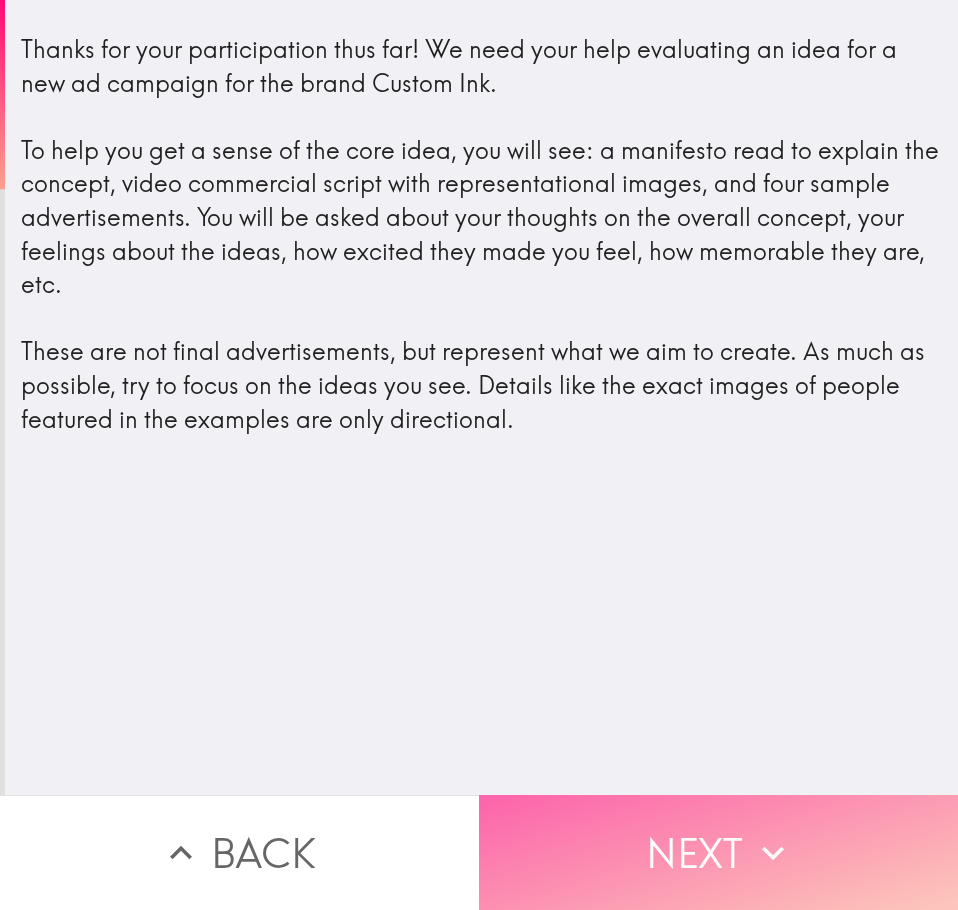 click on "Next" at bounding box center [718, 852] 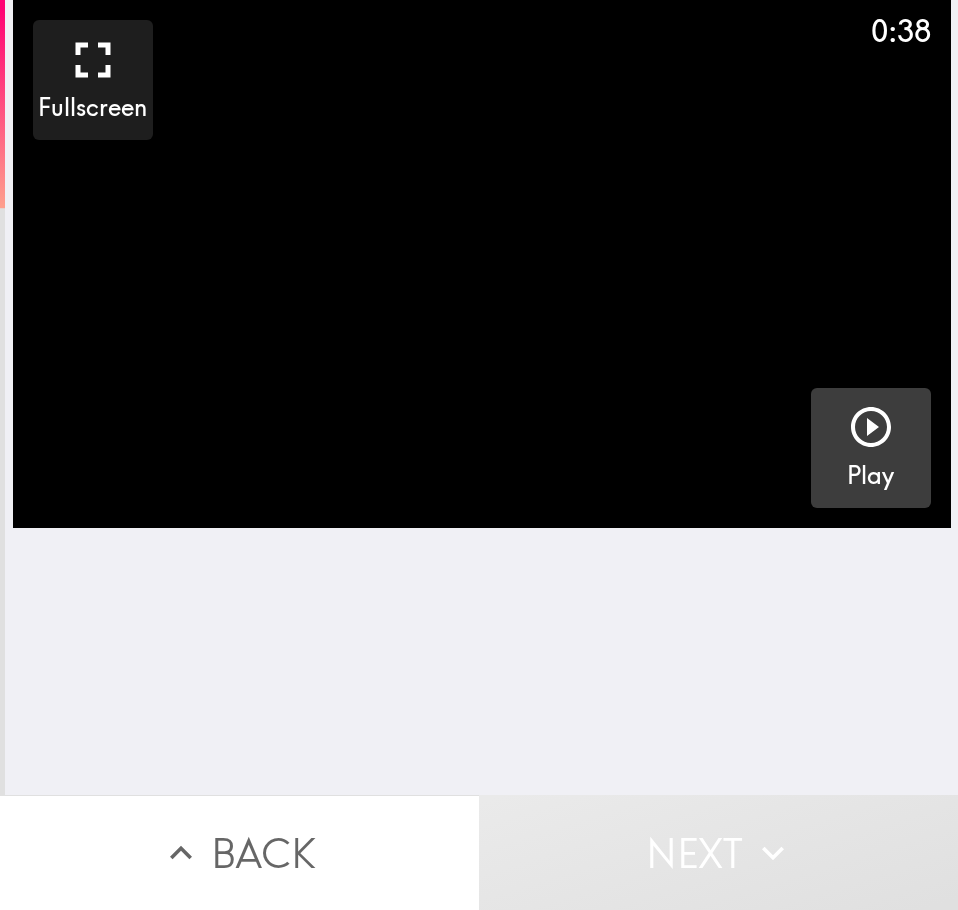 click 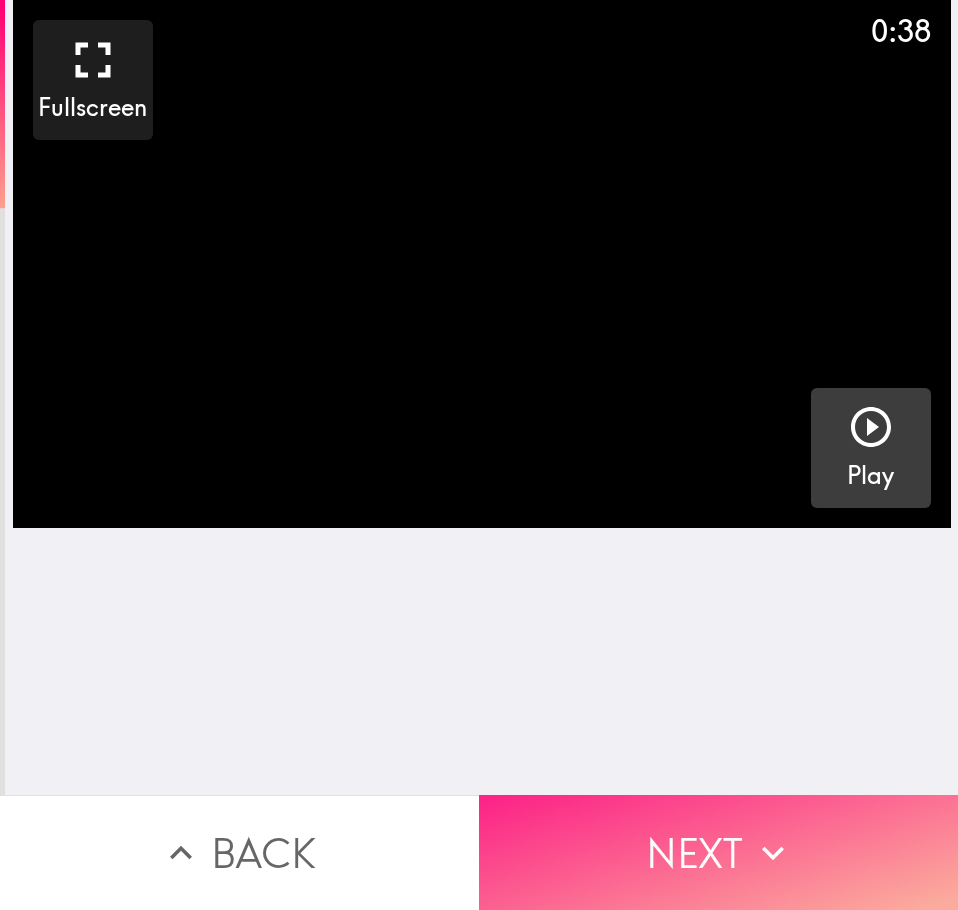 click on "Next" at bounding box center (718, 852) 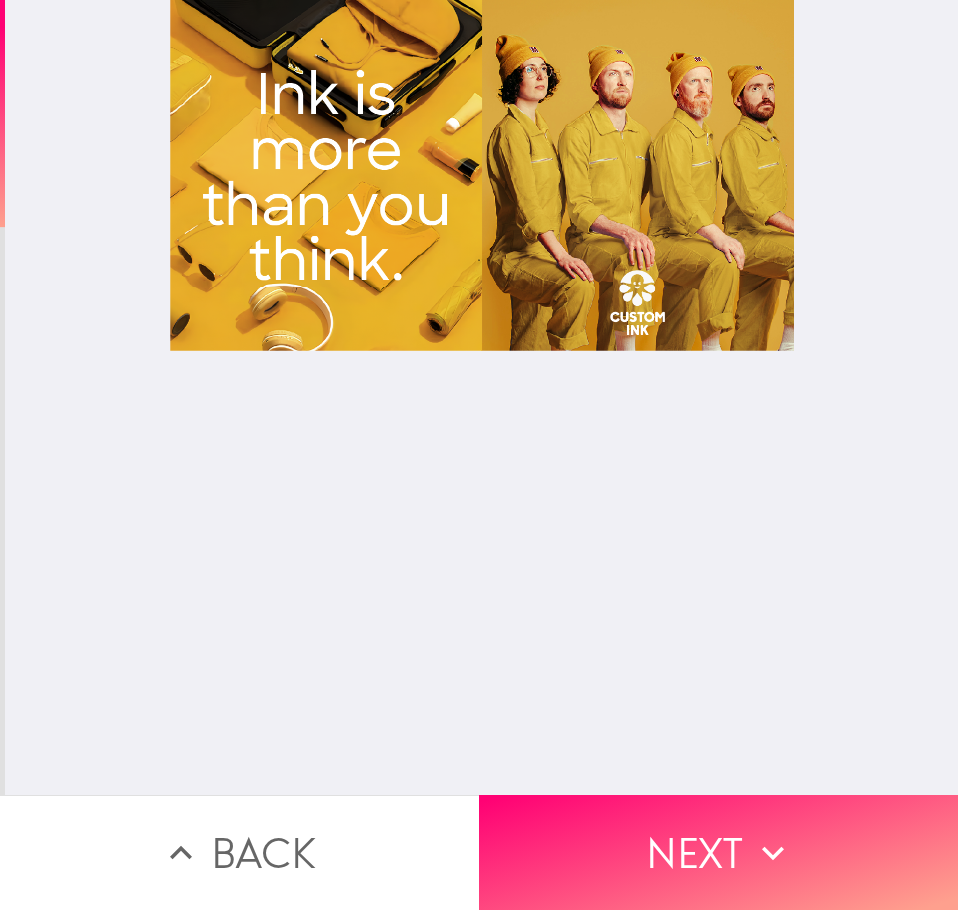 drag, startPoint x: 602, startPoint y: 788, endPoint x: 586, endPoint y: 759, distance: 33.12099 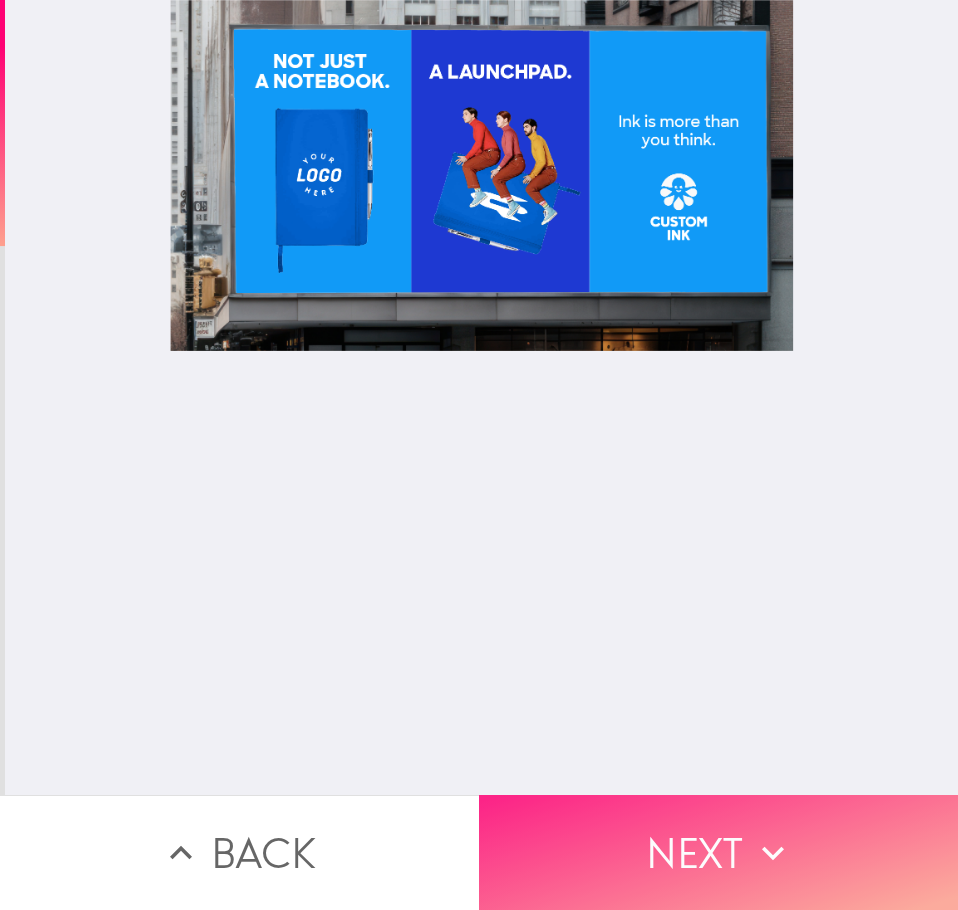 click on "Next" at bounding box center [718, 852] 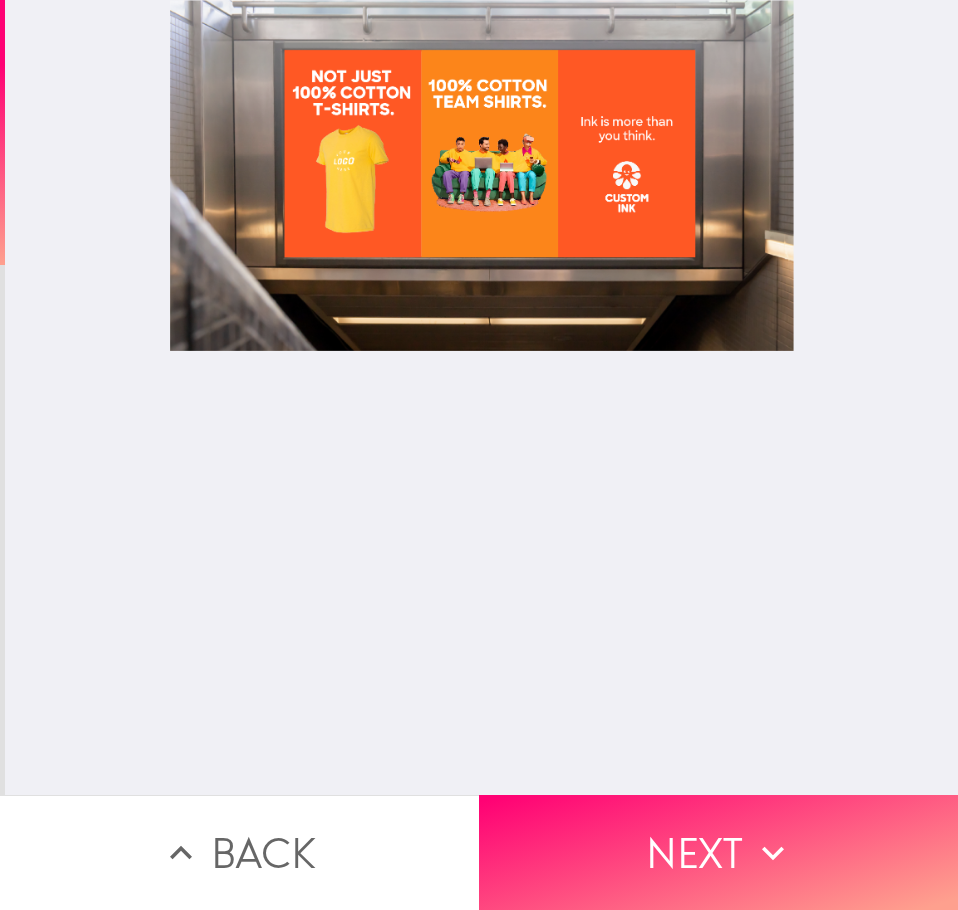 drag, startPoint x: 634, startPoint y: 841, endPoint x: 379, endPoint y: 731, distance: 277.71387 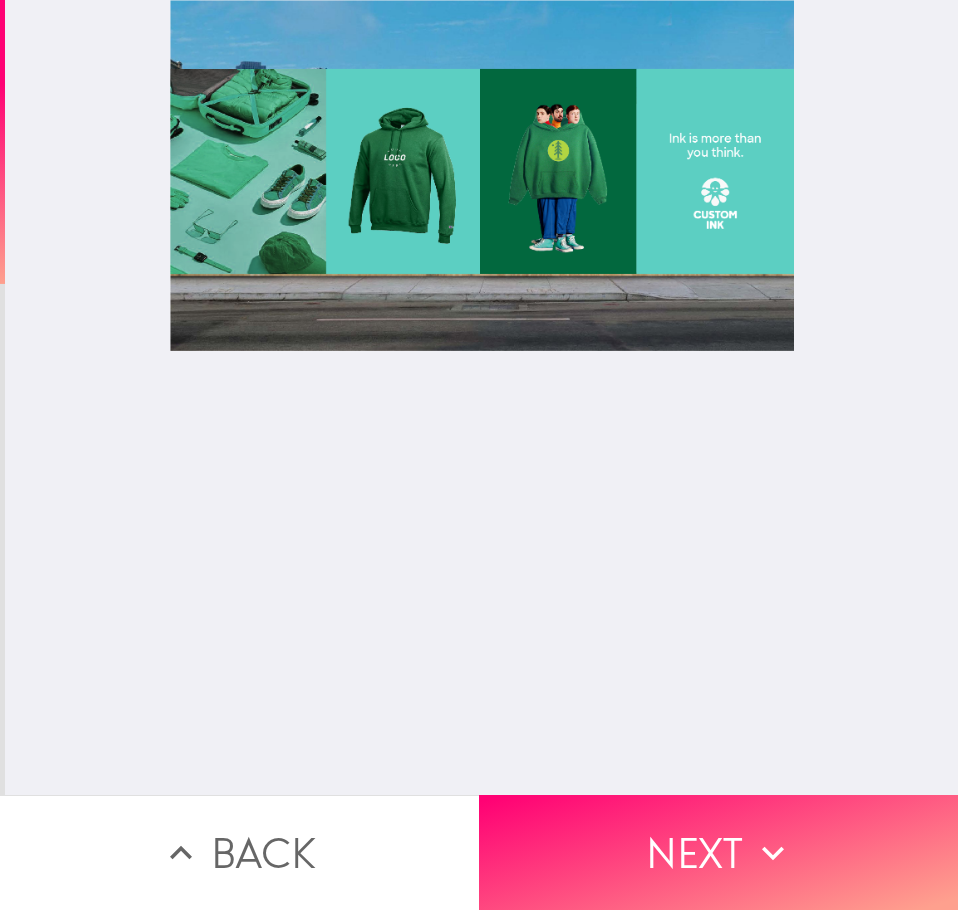 drag, startPoint x: 598, startPoint y: 835, endPoint x: 497, endPoint y: 731, distance: 144.97241 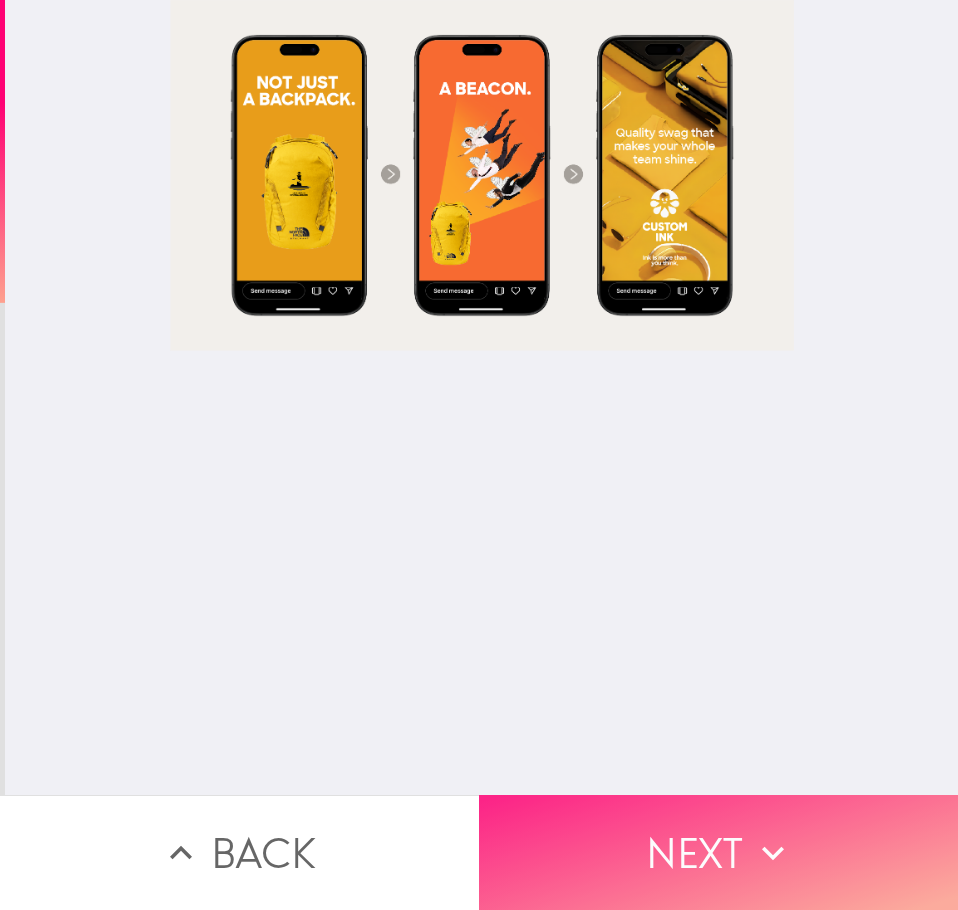 click 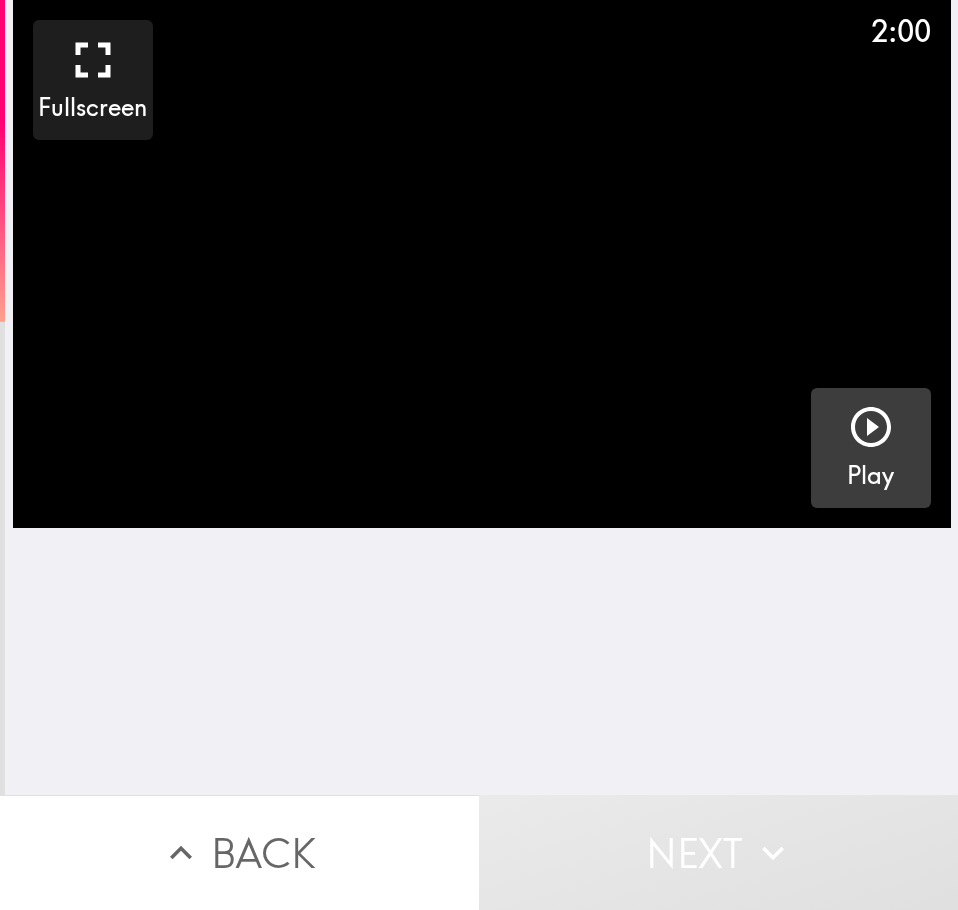 click 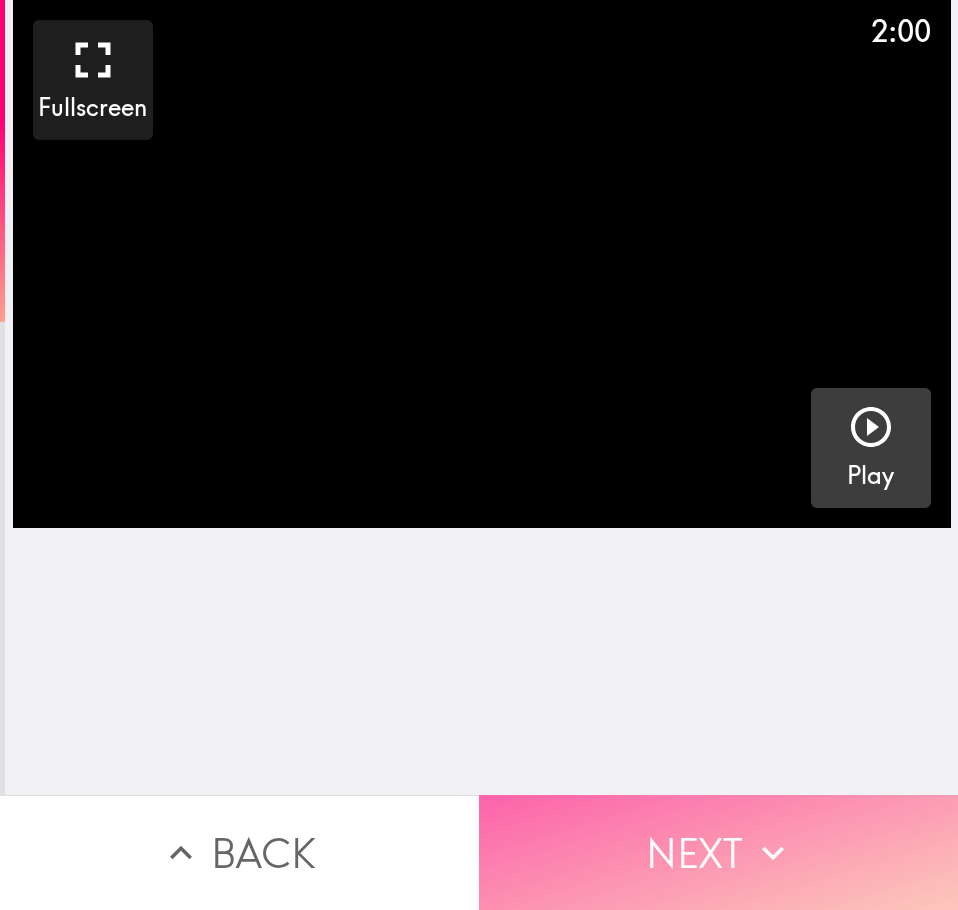 click on "Next" at bounding box center [718, 852] 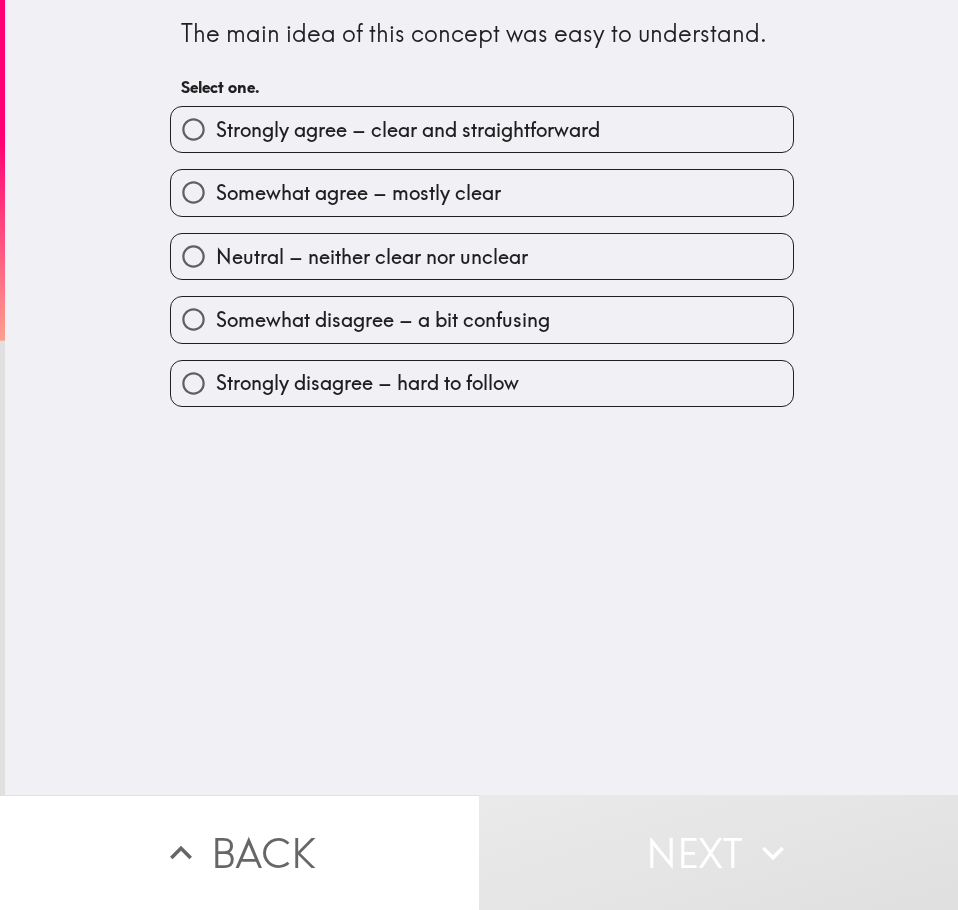click on "Strongly agree – clear and straightforward" at bounding box center (408, 130) 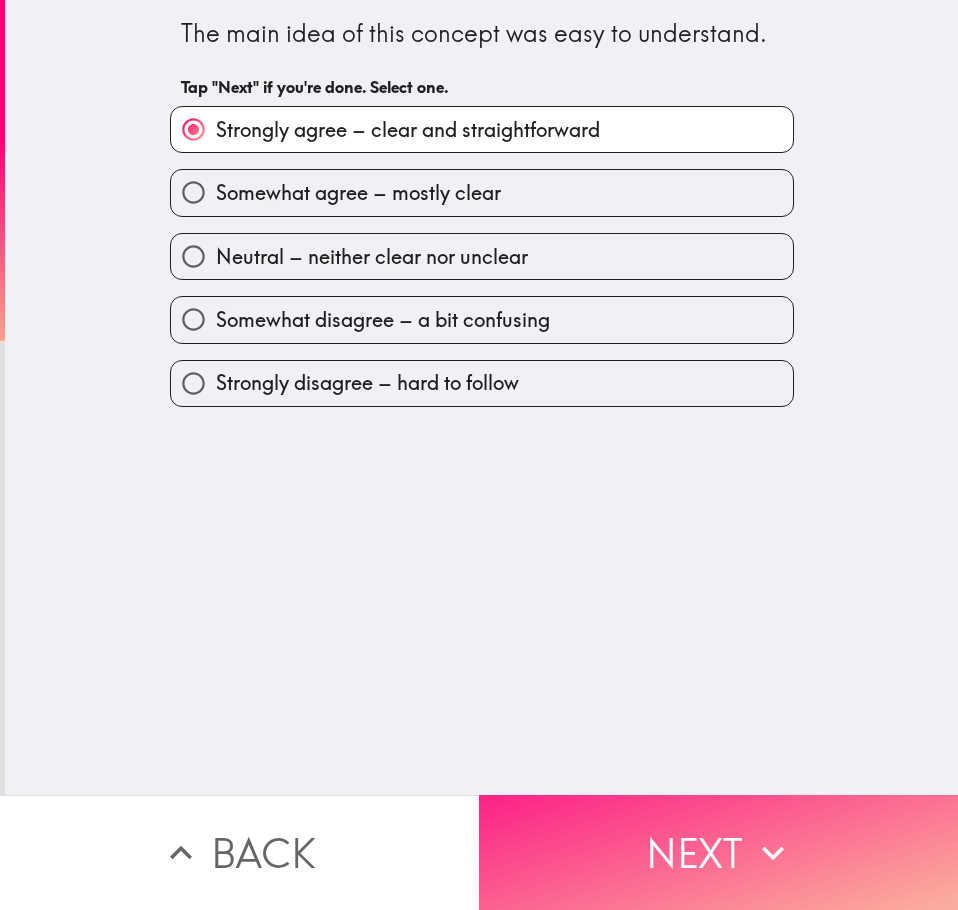 click on "Next" at bounding box center [718, 852] 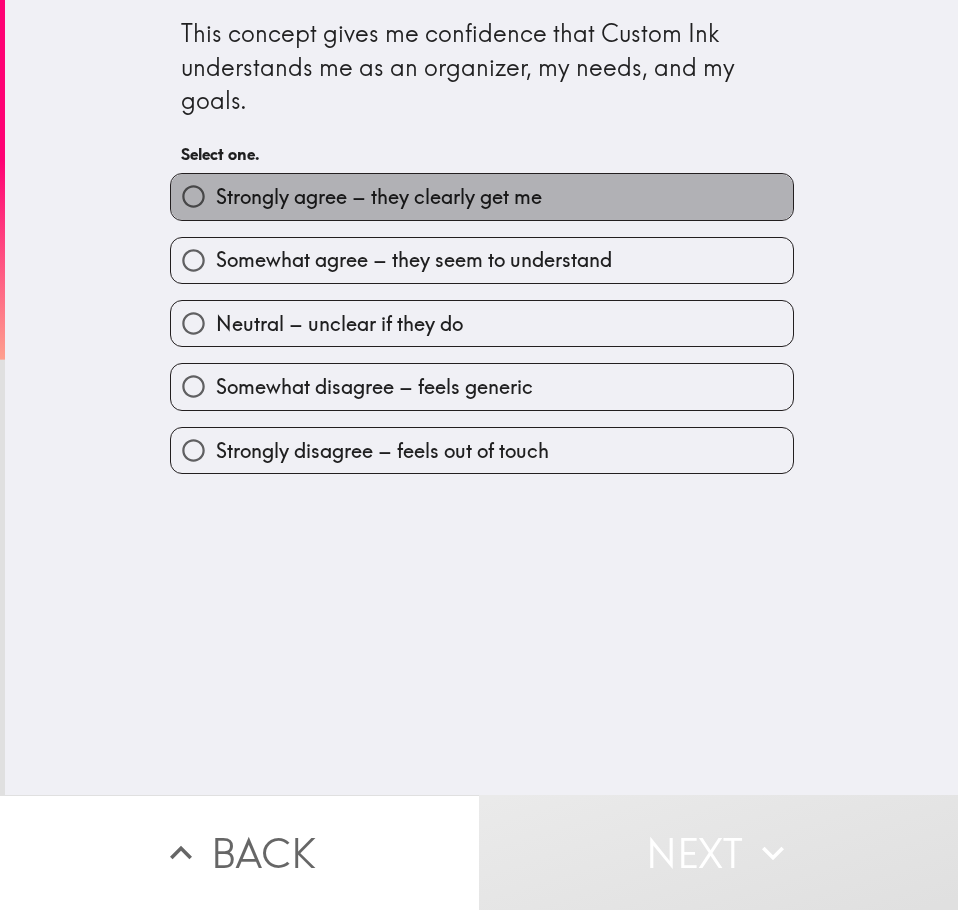 click on "Strongly agree – they clearly get me" at bounding box center (379, 197) 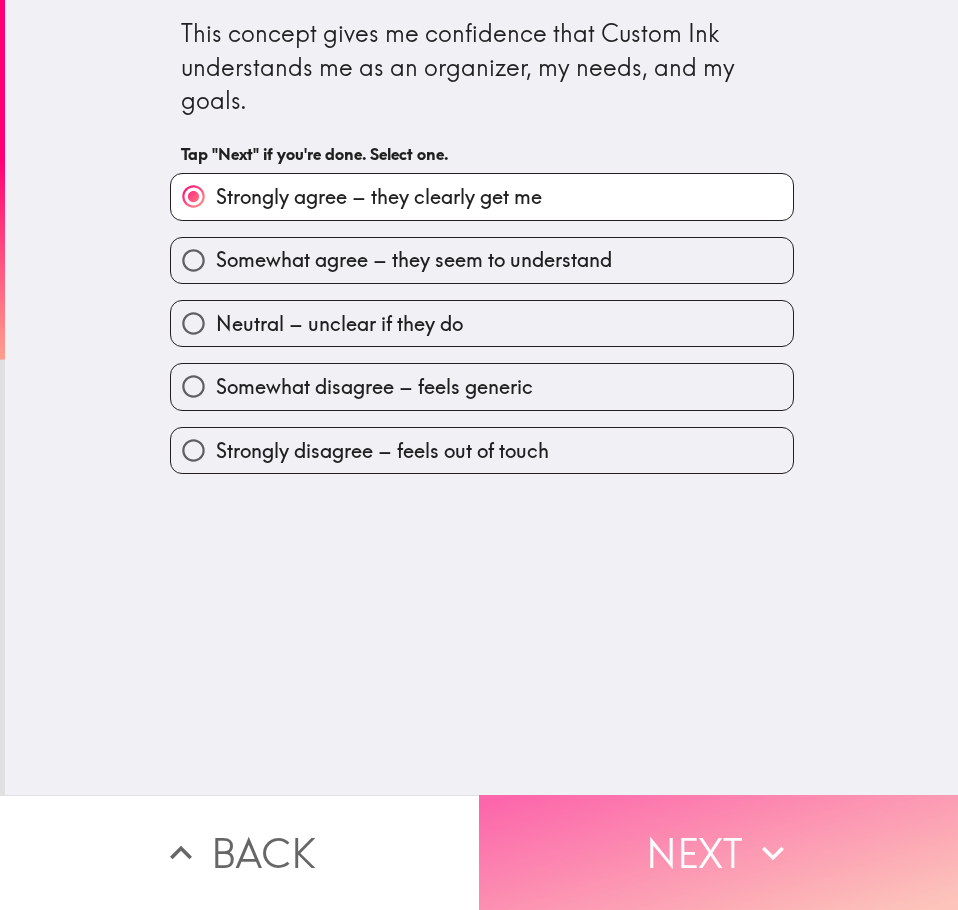click on "Next" at bounding box center (718, 852) 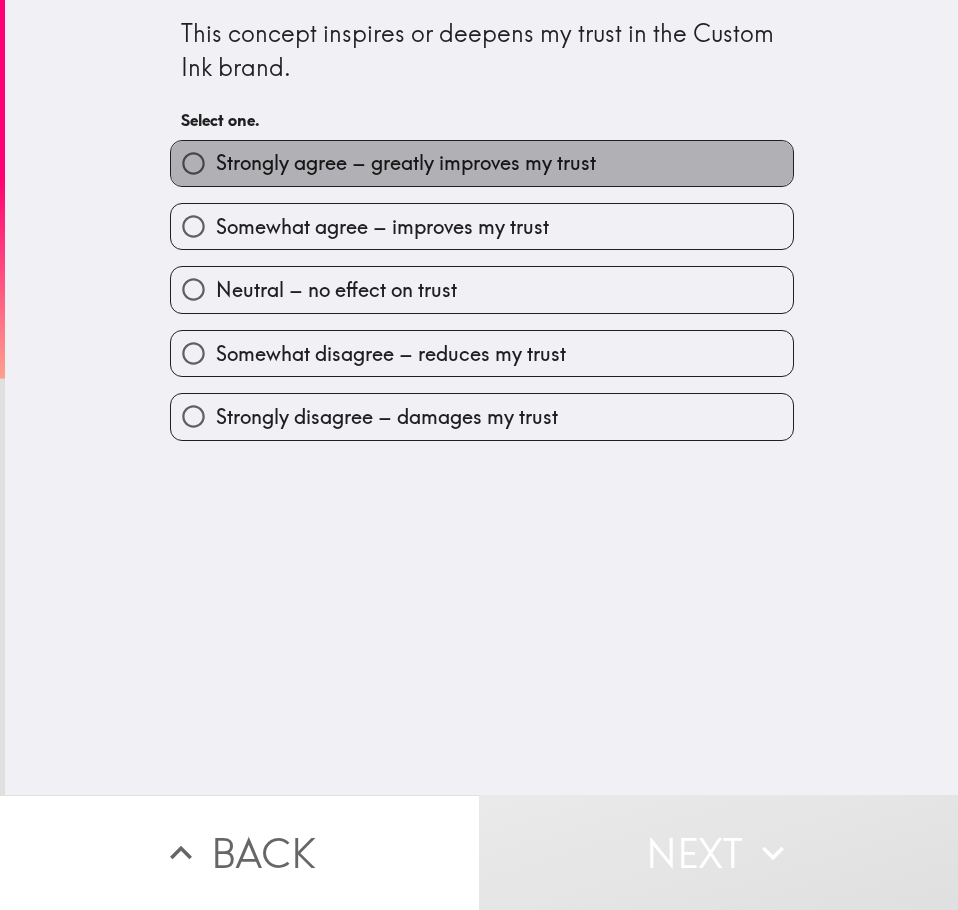 click on "Strongly agree – greatly improves my trust" at bounding box center [406, 163] 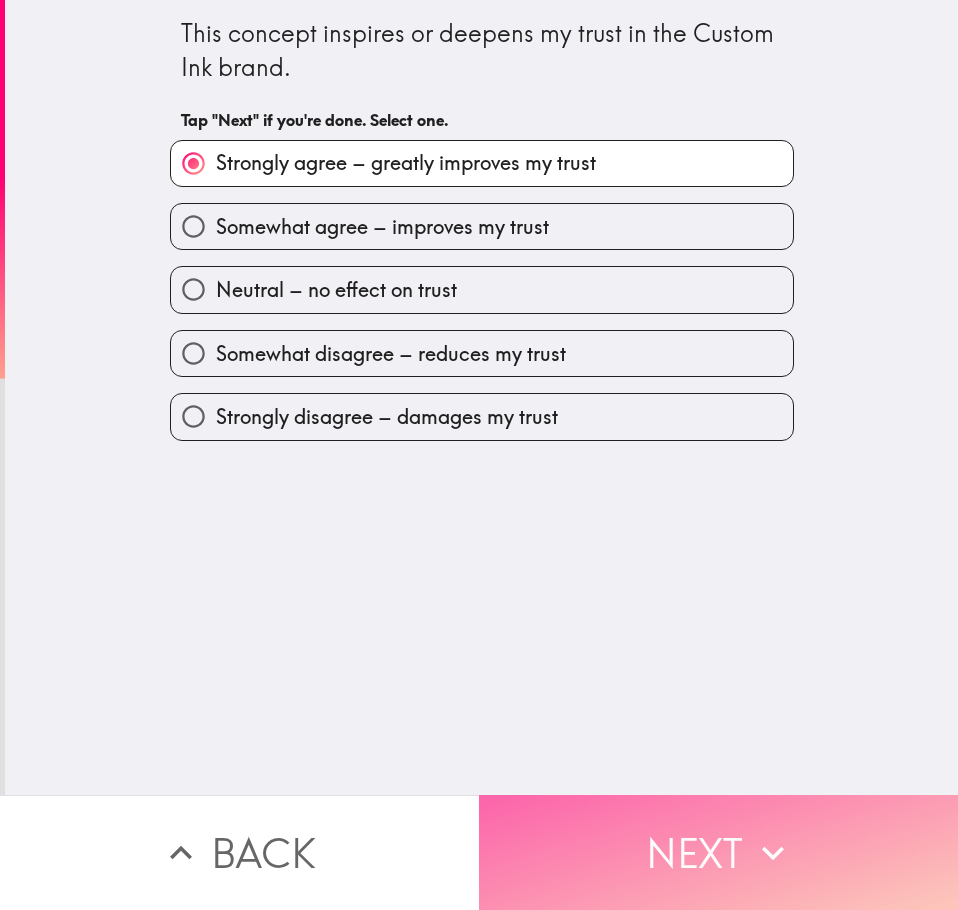 click on "Next" at bounding box center (718, 852) 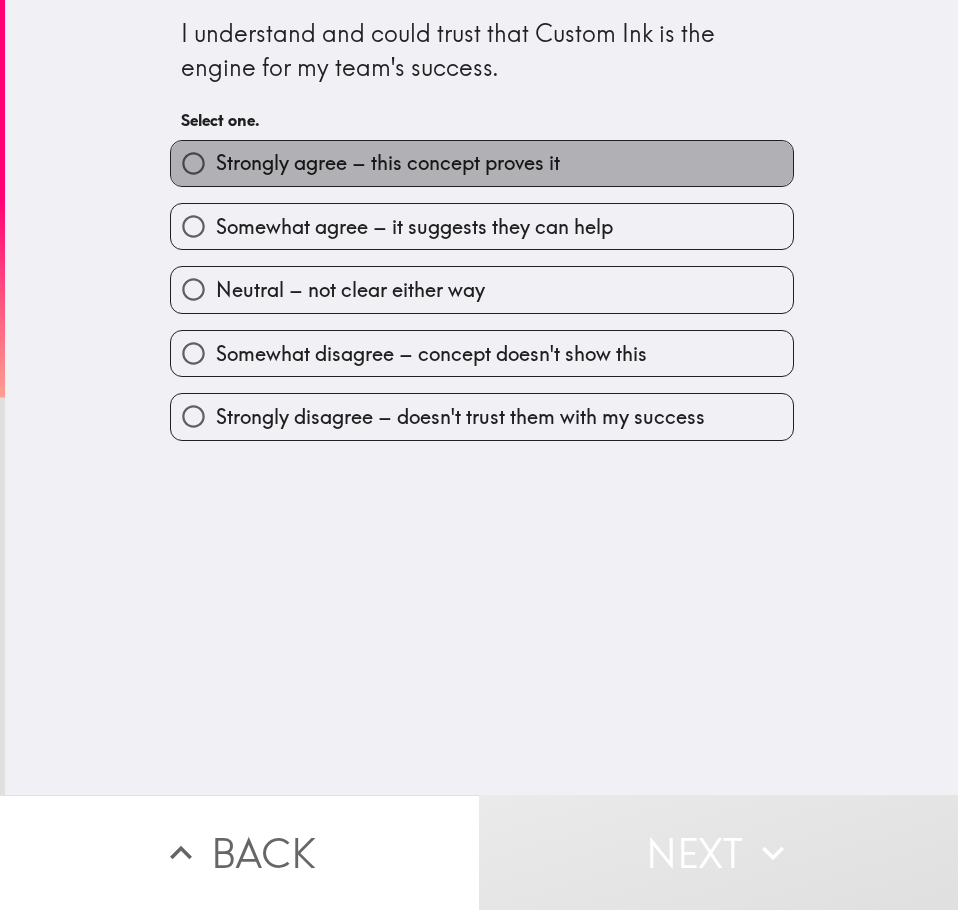 click on "Strongly agree – this concept proves it" at bounding box center (388, 163) 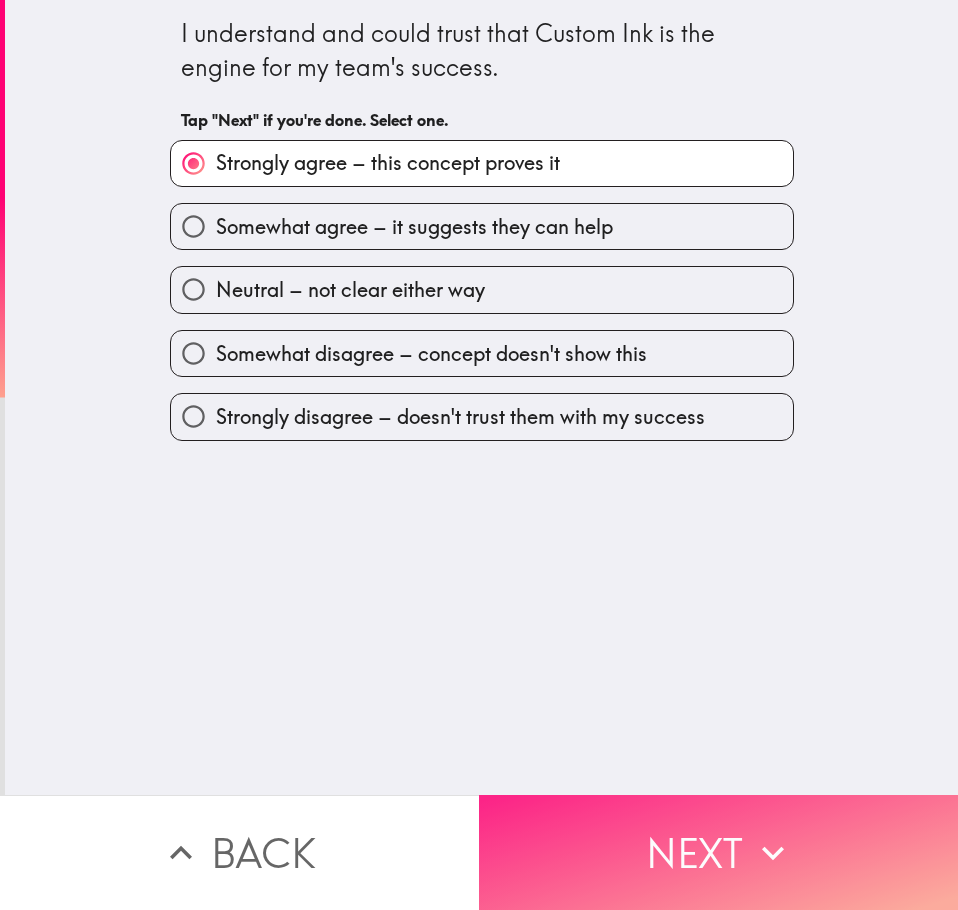 click on "Next" at bounding box center [718, 852] 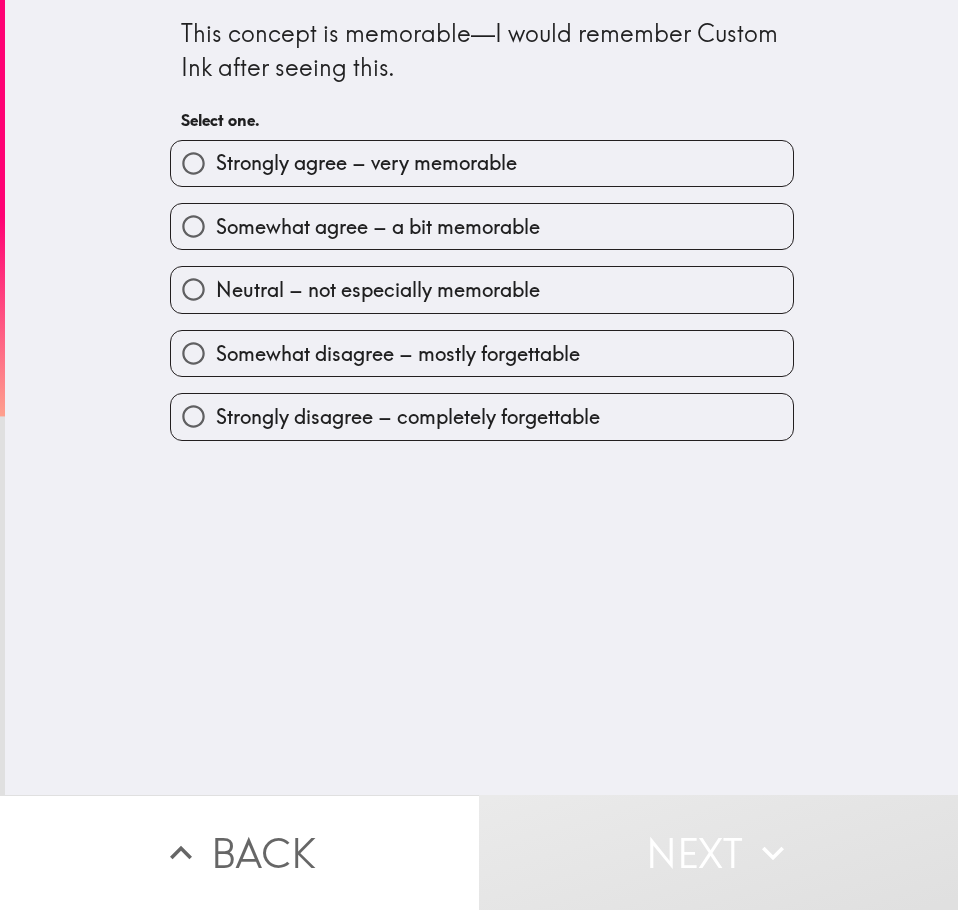 click on "Strongly agree – very memorable" at bounding box center (366, 163) 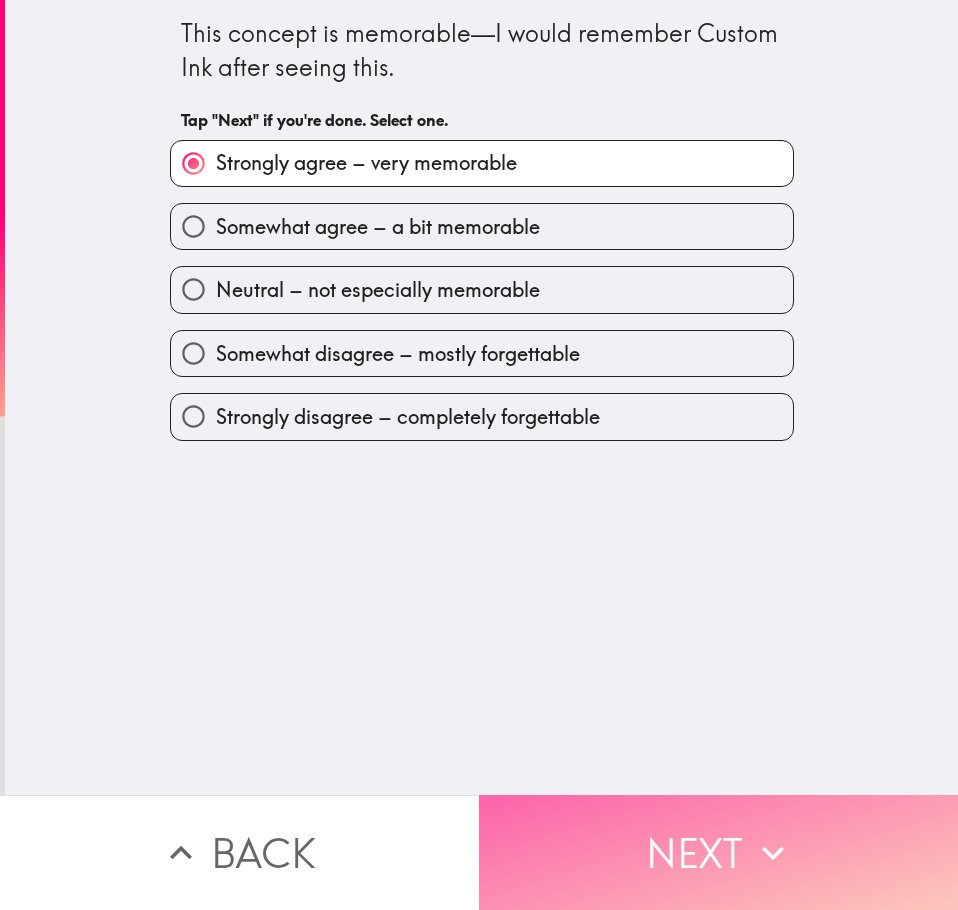 click on "Next" at bounding box center (718, 852) 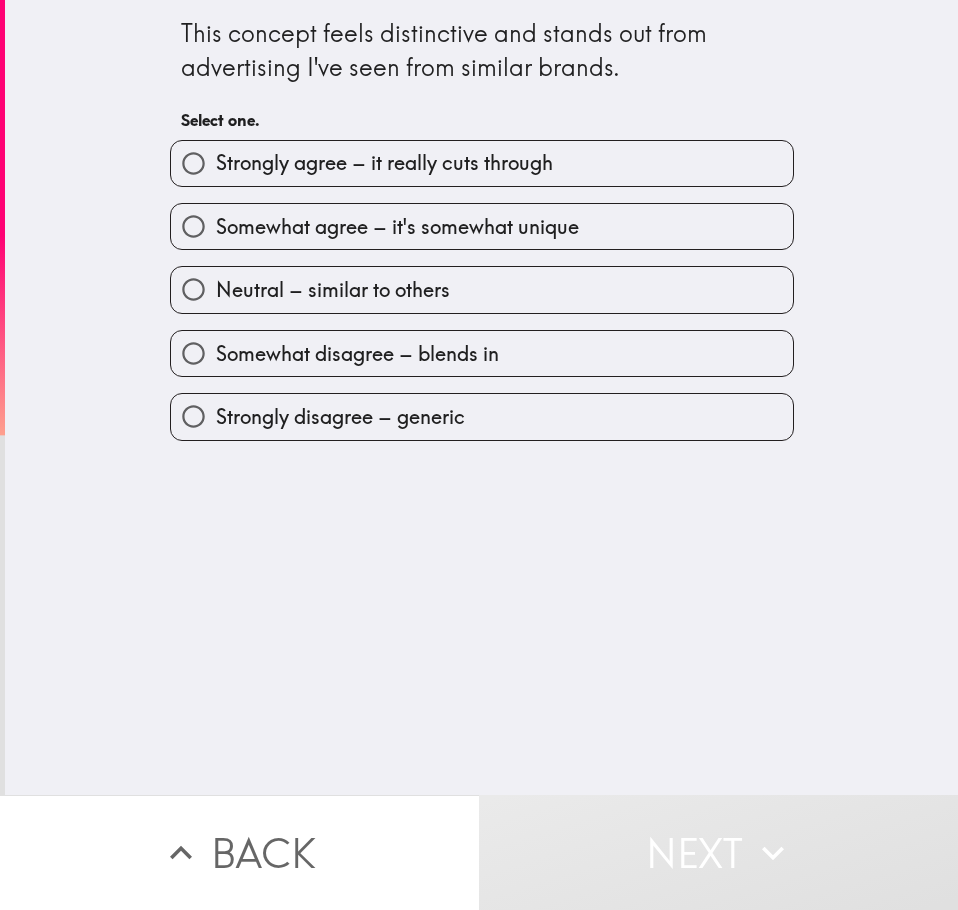 click on "Somewhat agree – it's somewhat unique" at bounding box center (397, 227) 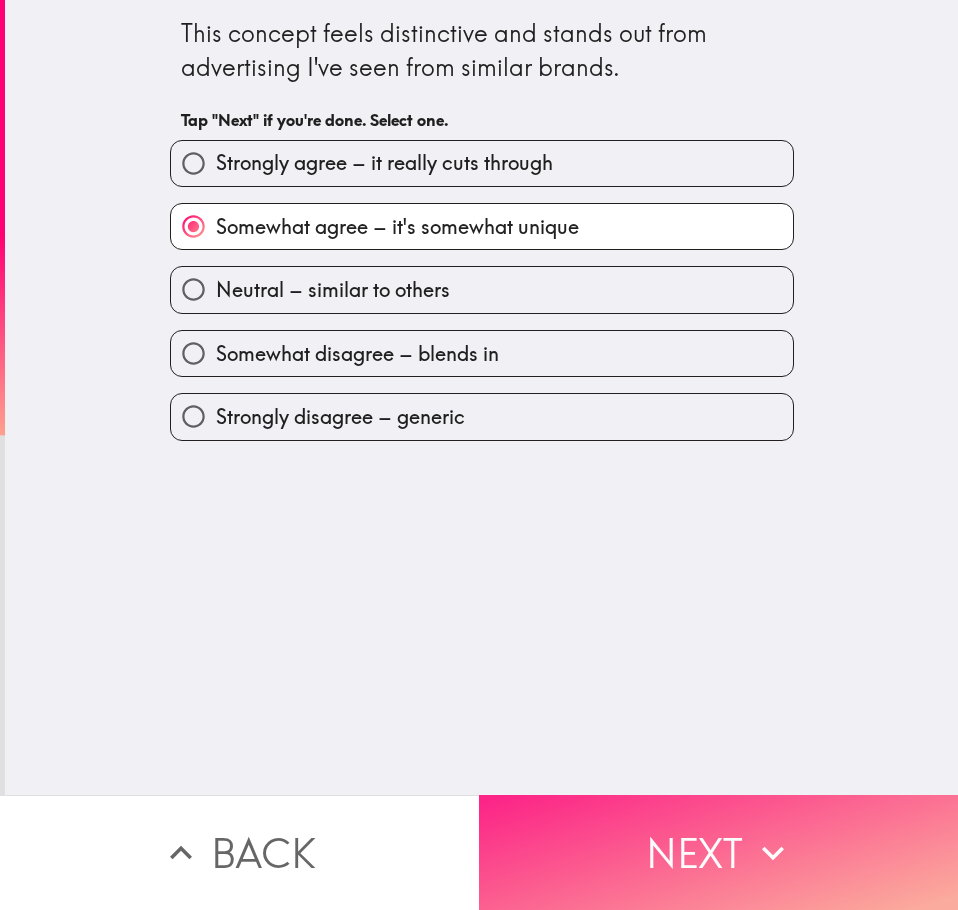 click on "Next" at bounding box center [718, 852] 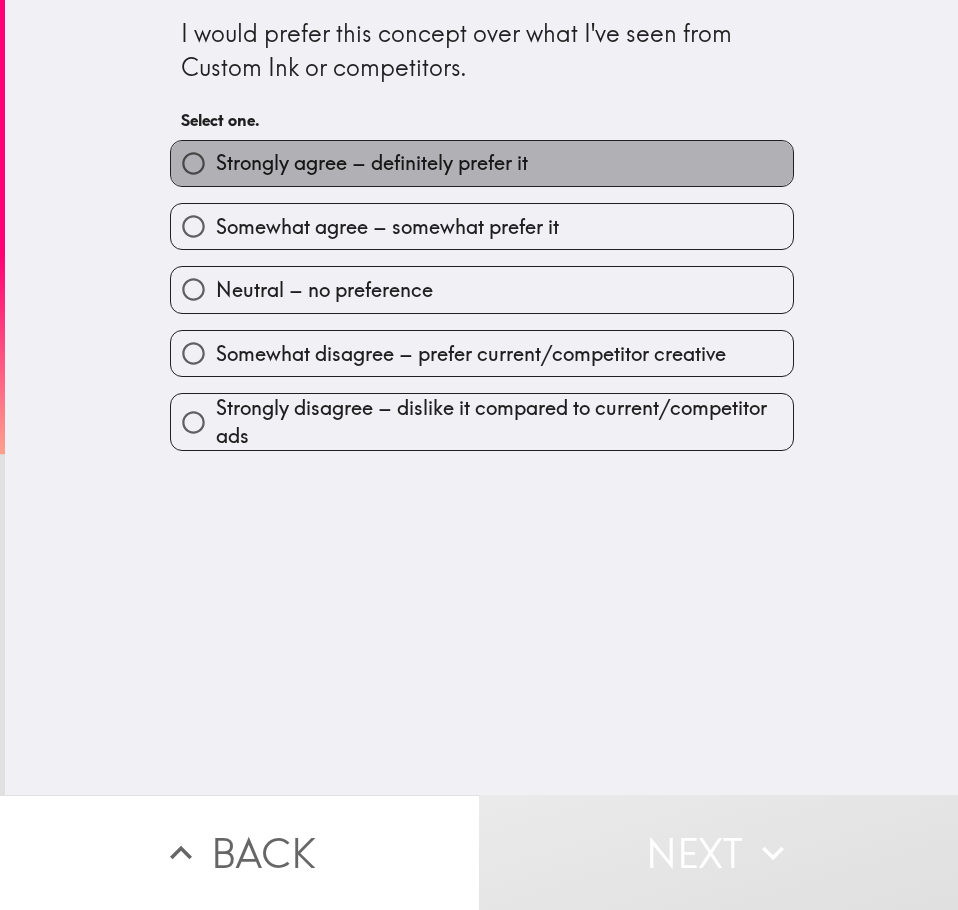 click on "Strongly agree – definitely prefer it" at bounding box center (372, 163) 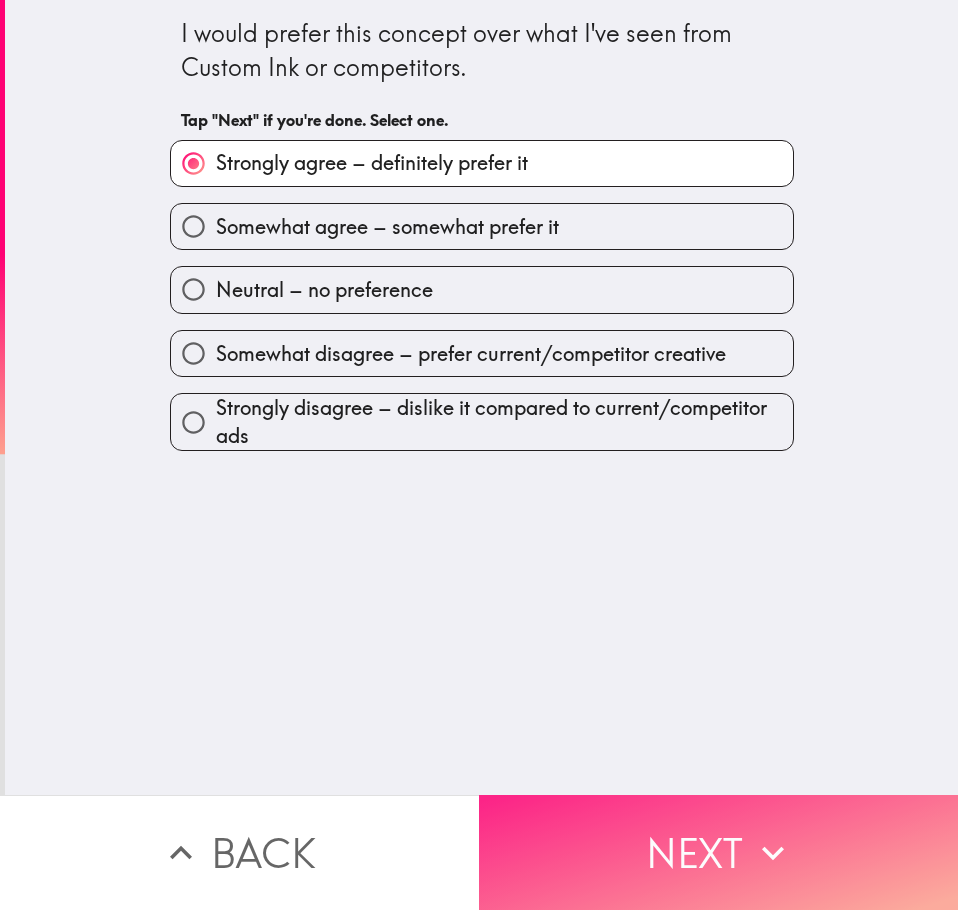 click on "Next" at bounding box center (718, 852) 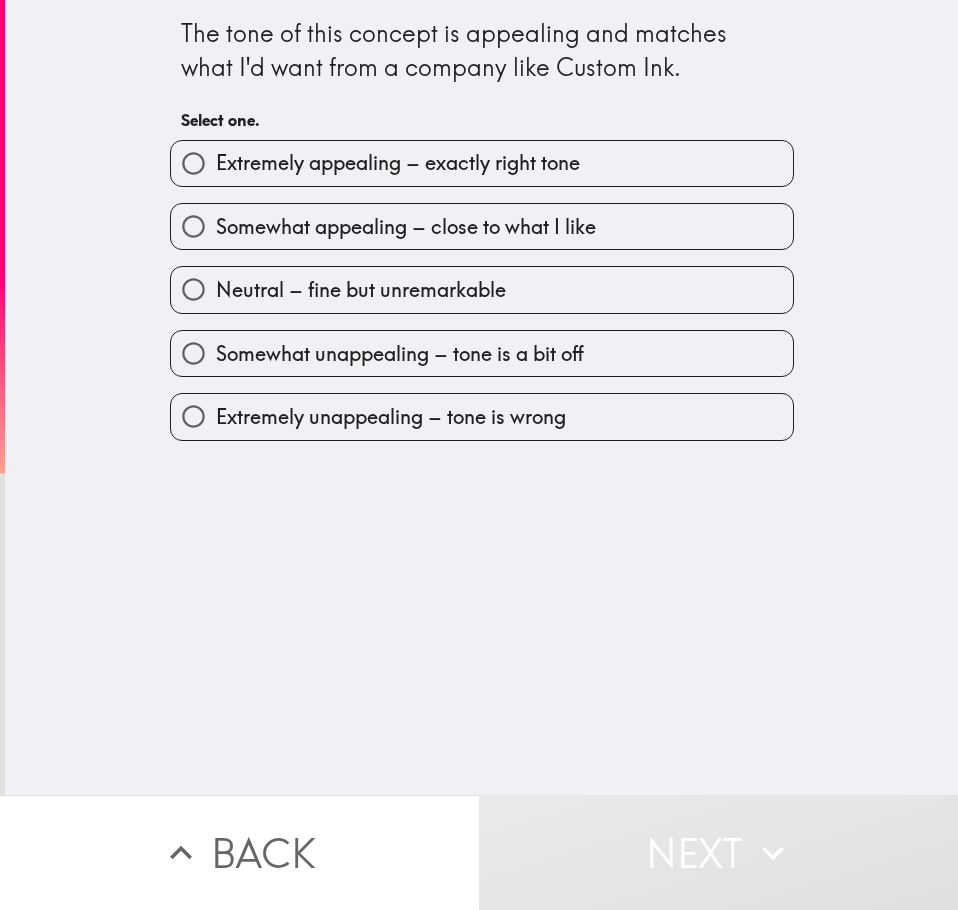 click on "Extremely appealing – exactly right tone" at bounding box center (482, 163) 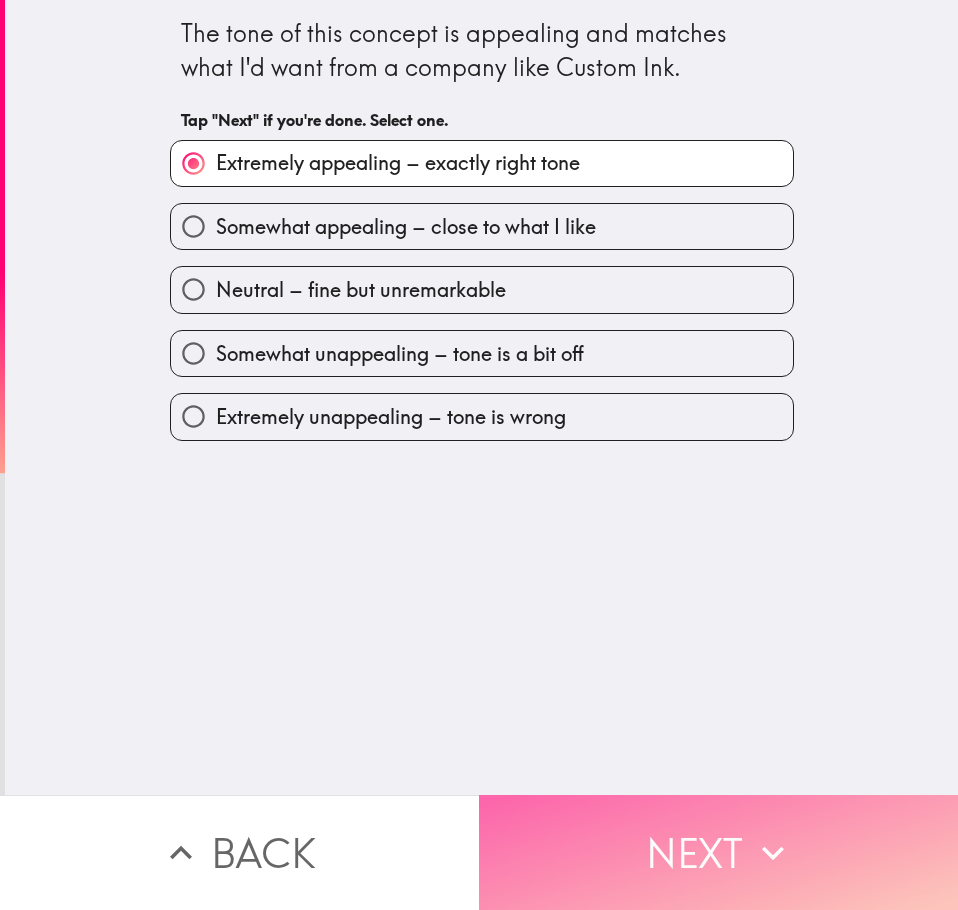 click on "Next" at bounding box center (718, 852) 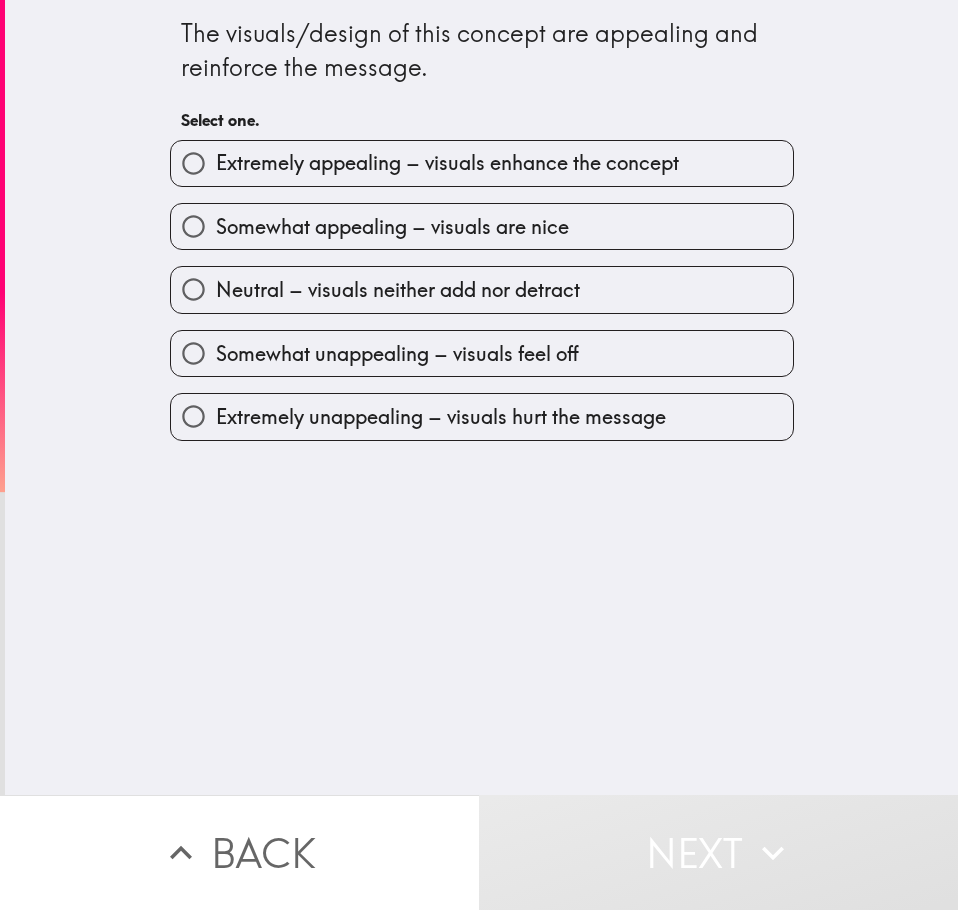 click on "Somewhat appealing – visuals are nice" at bounding box center [474, 218] 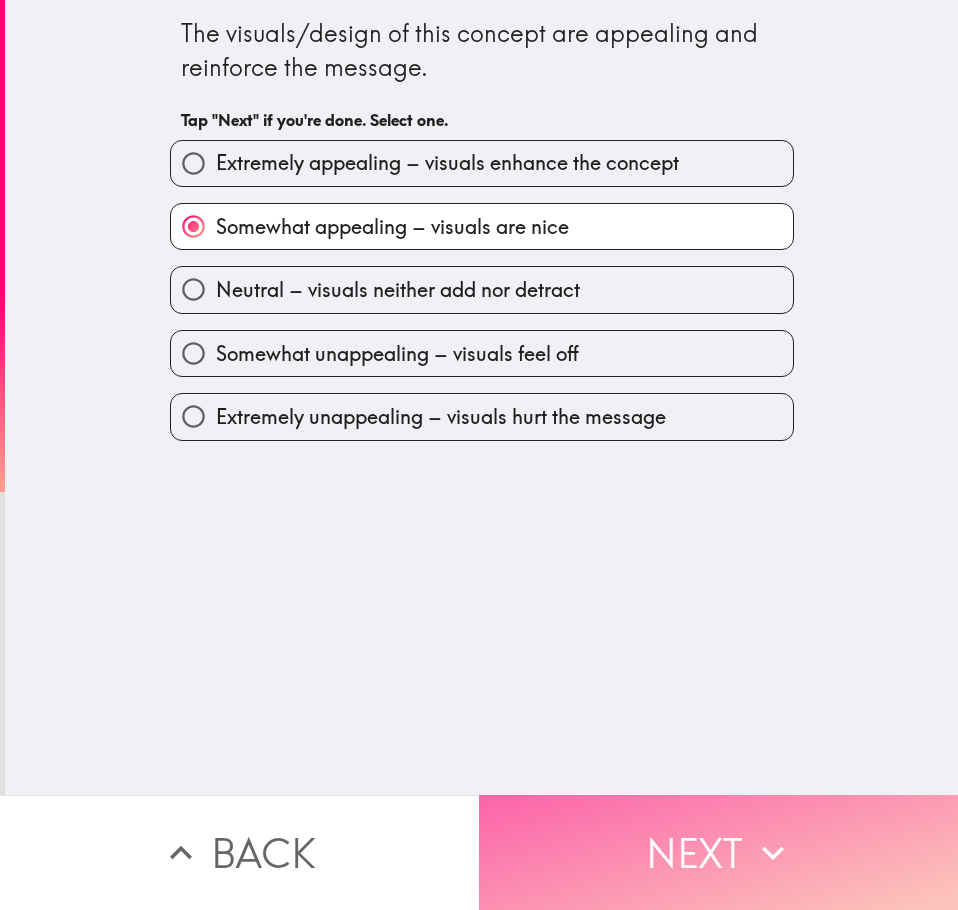 click on "Next" at bounding box center [718, 852] 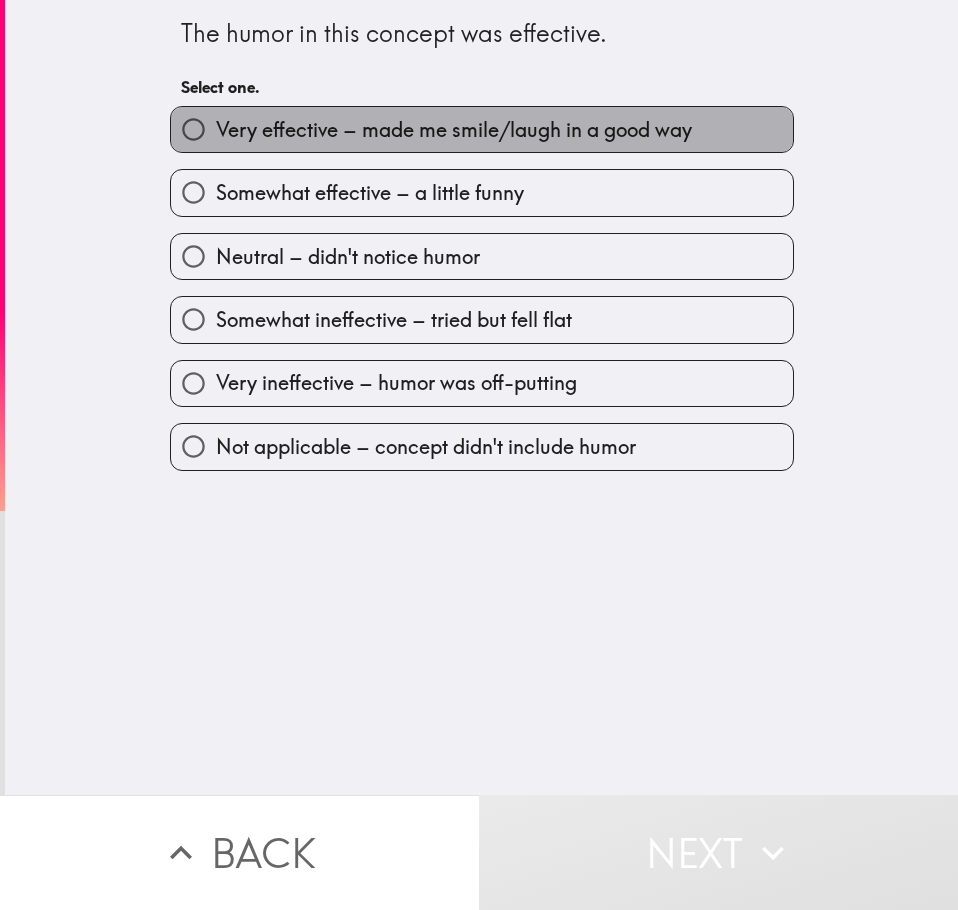 click on "Very effective – made me smile/laugh in a good way" at bounding box center (454, 130) 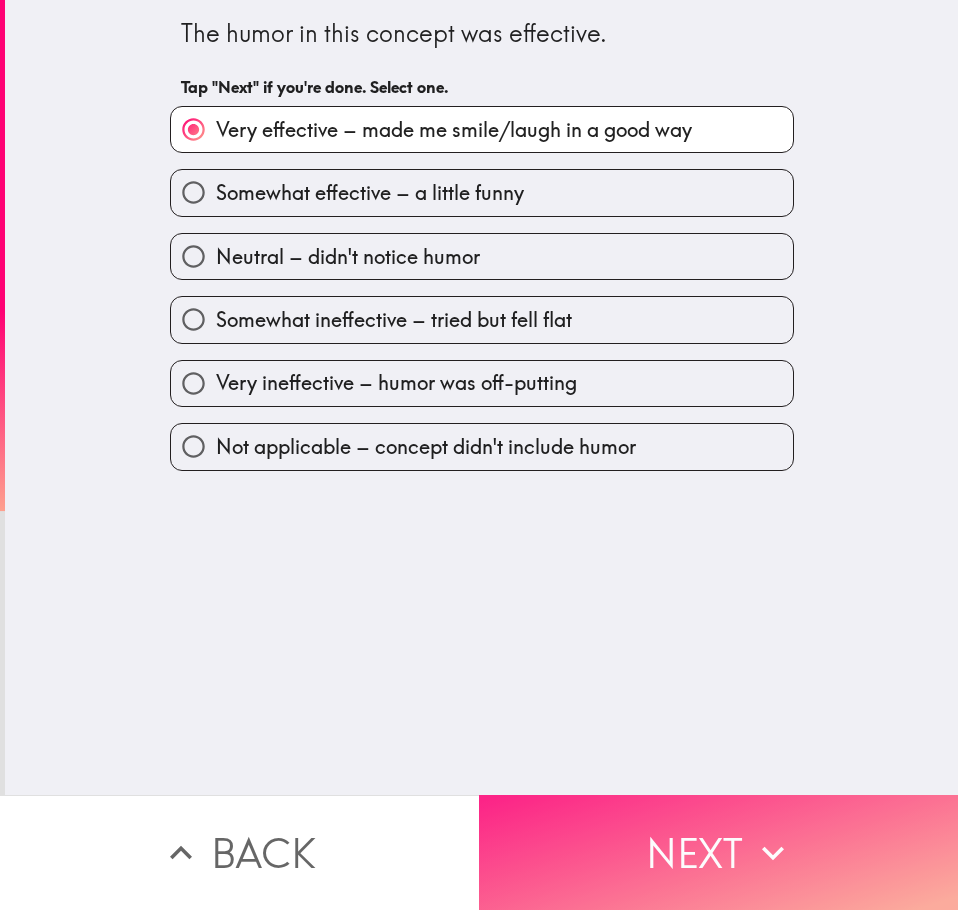 click on "Next" at bounding box center [718, 852] 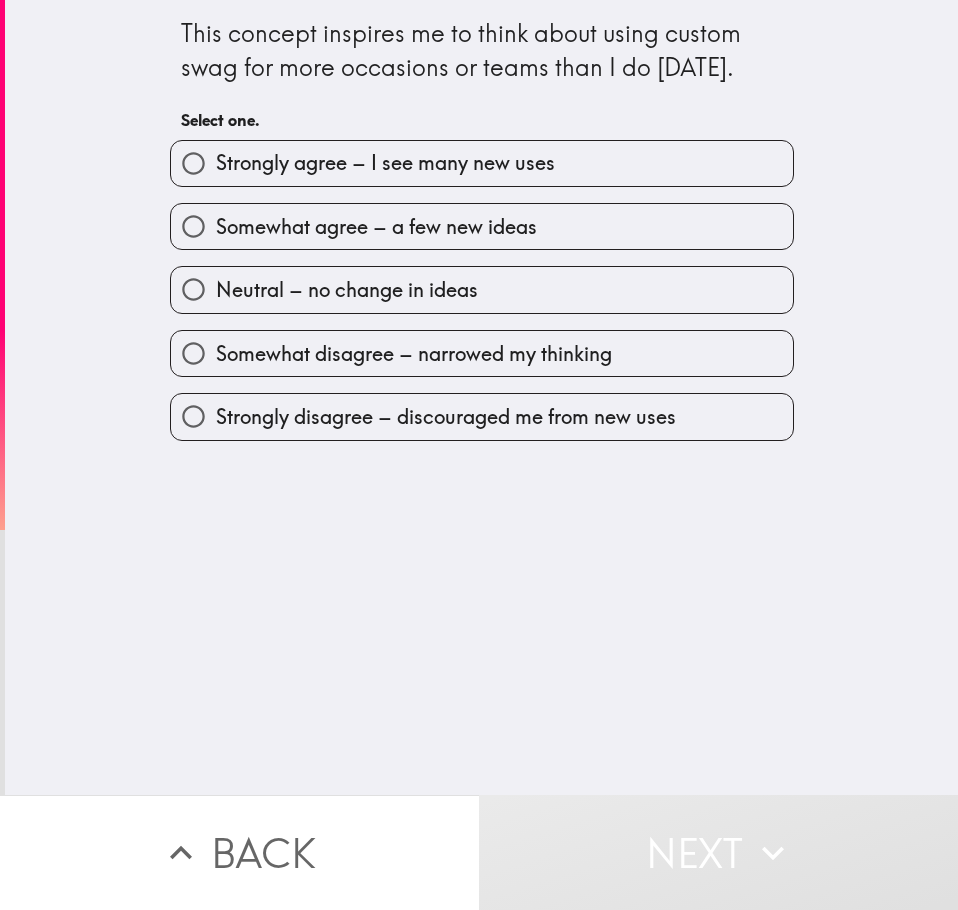click on "Strongly agree – I see many new uses" at bounding box center (482, 163) 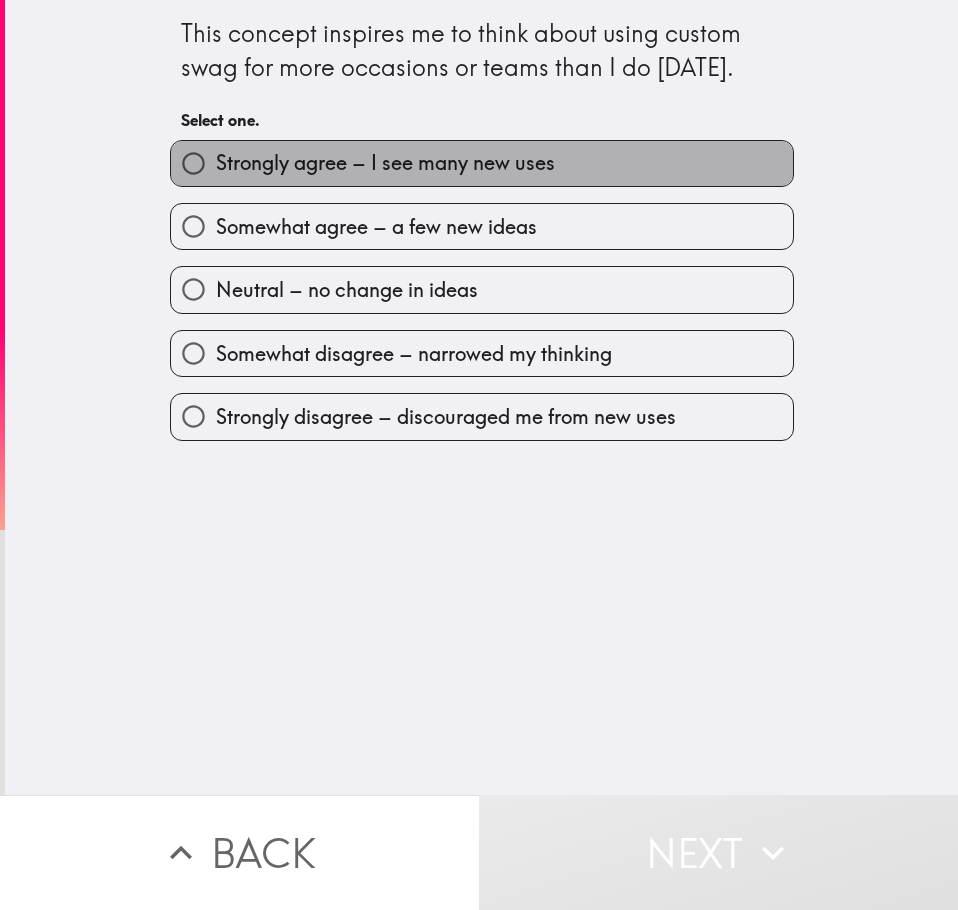 click on "Strongly agree – I see many new uses" at bounding box center [385, 163] 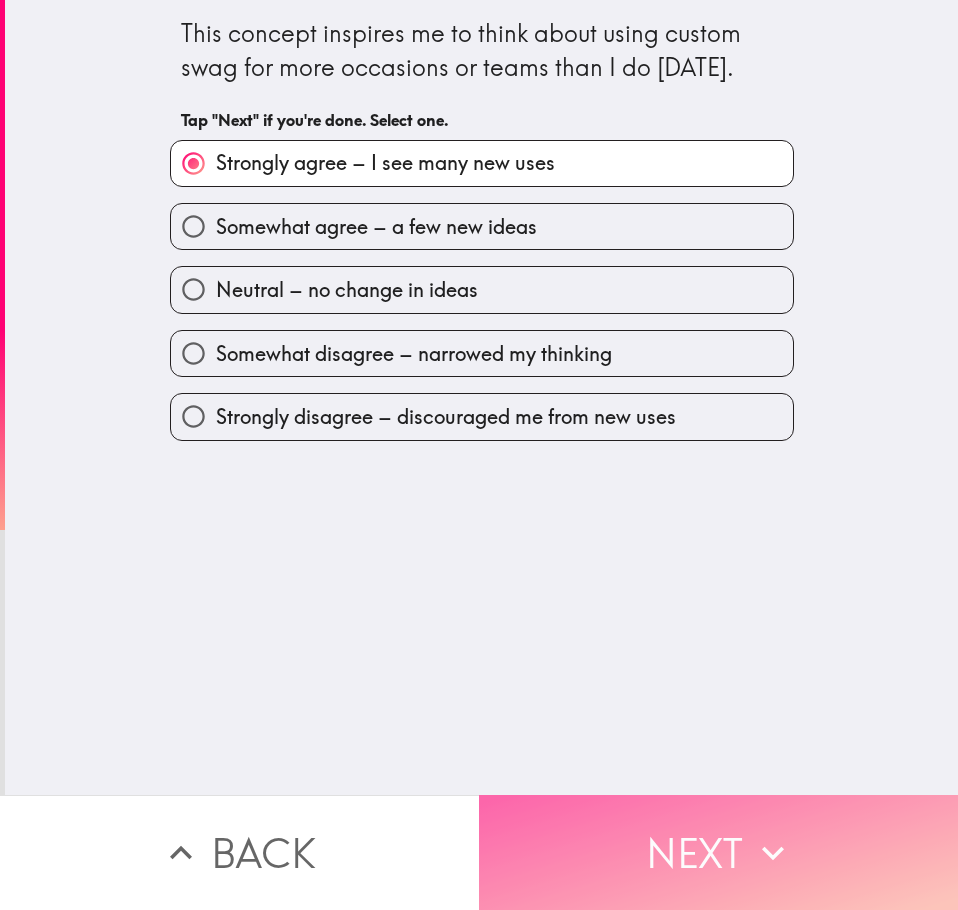 click on "Next" at bounding box center [718, 852] 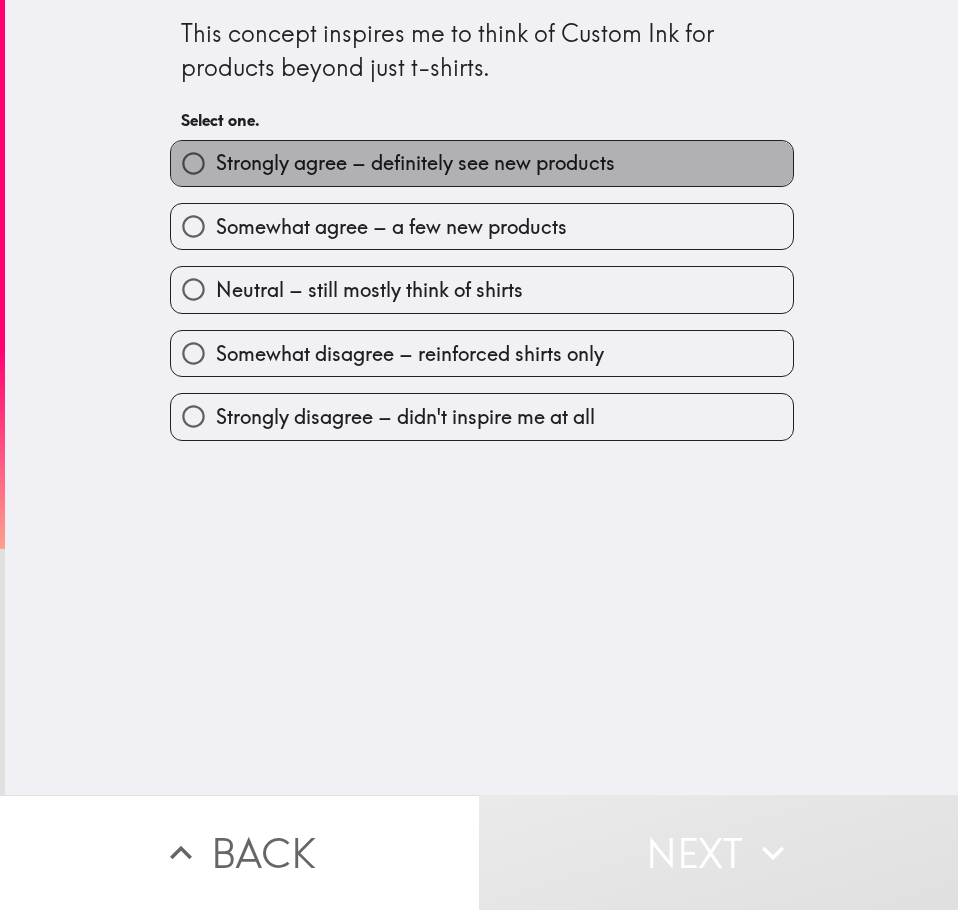 click on "Strongly agree – definitely see new products" at bounding box center (415, 163) 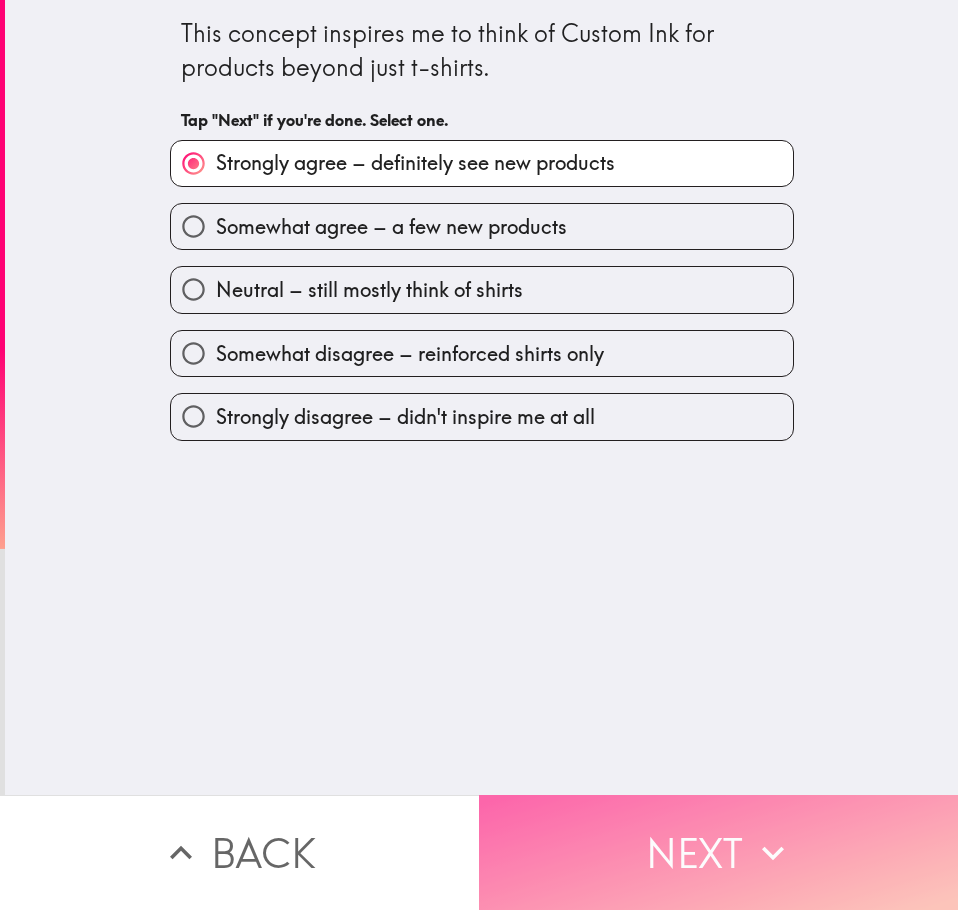 click on "Next" at bounding box center [718, 852] 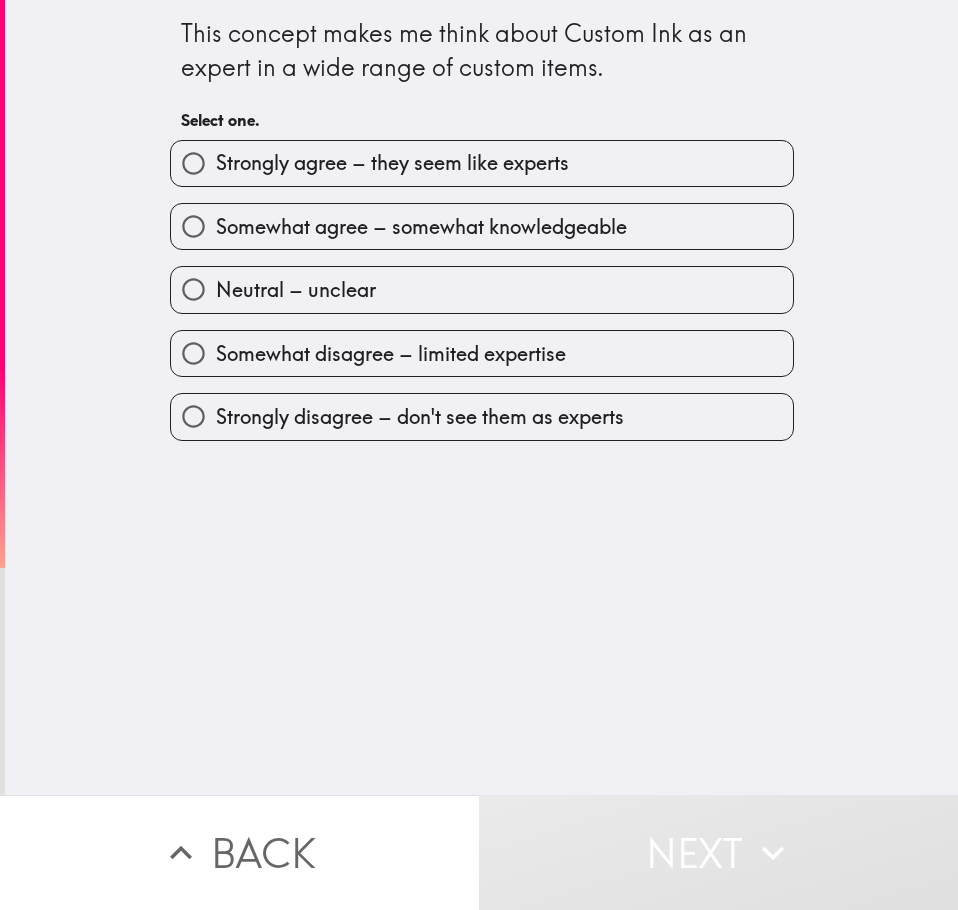 click on "Strongly agree – they seem like experts" at bounding box center (392, 163) 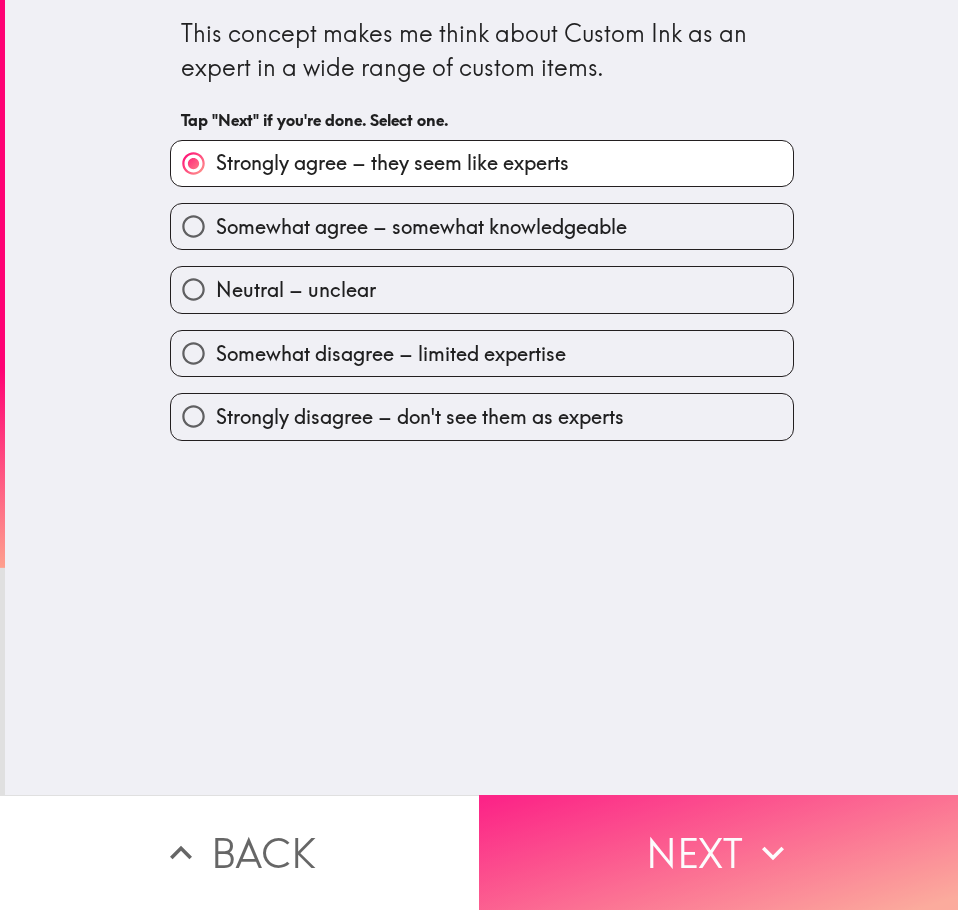 click on "Next" at bounding box center [718, 852] 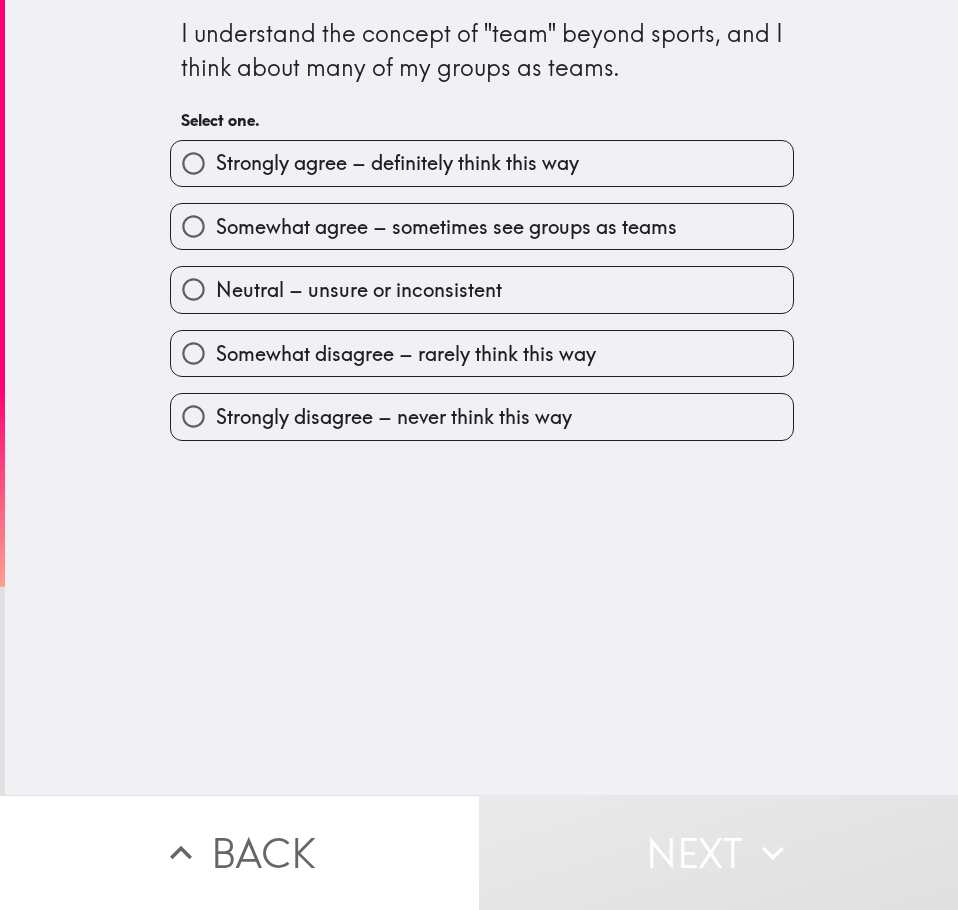click on "Strongly agree – definitely think this way" at bounding box center [397, 163] 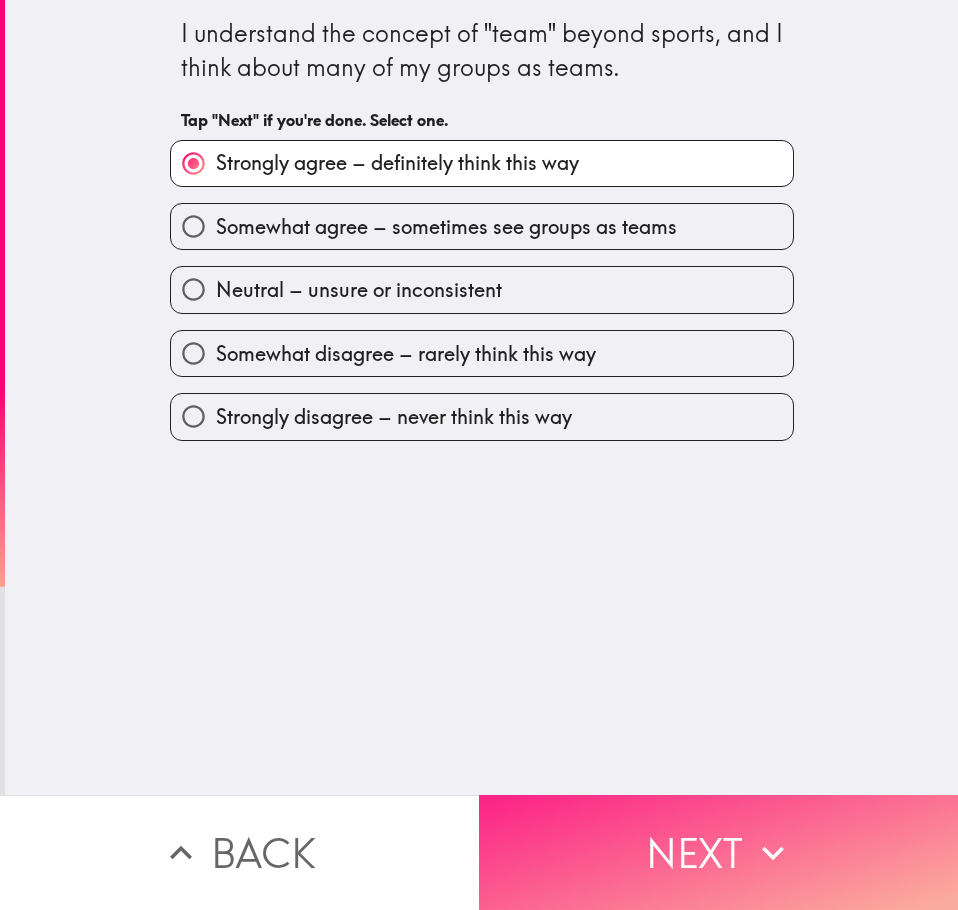 click on "Next" at bounding box center (718, 852) 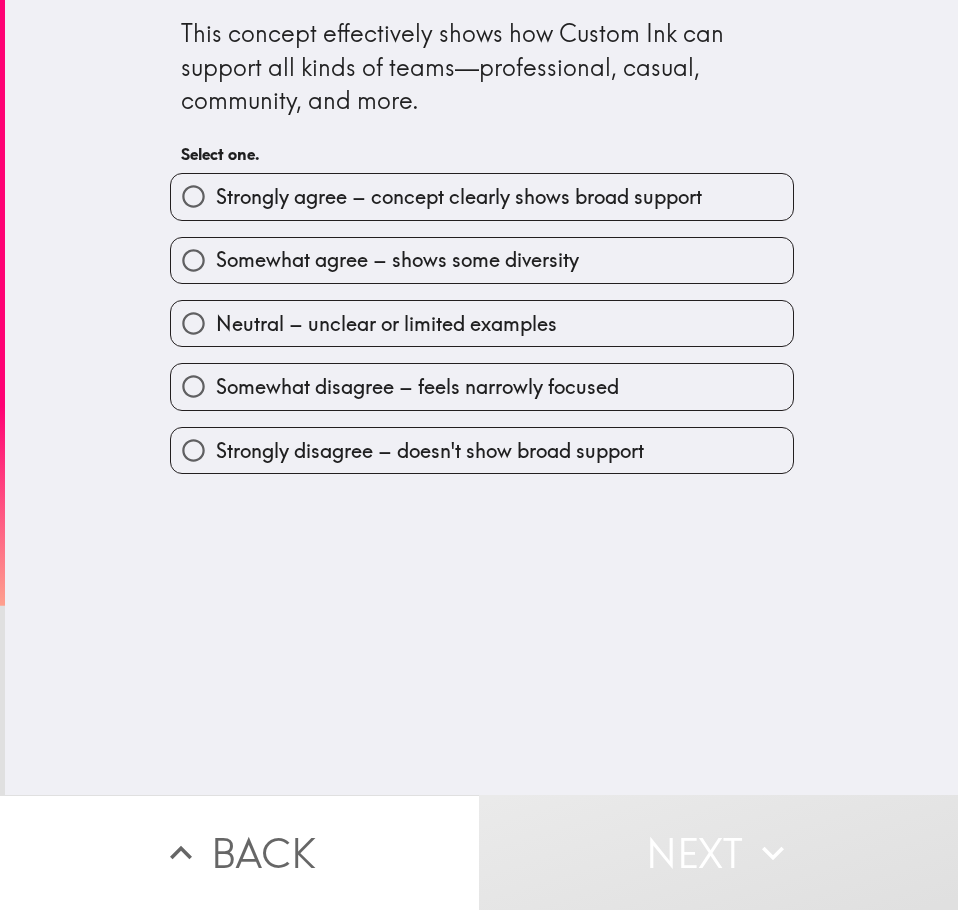 click on "Strongly agree – concept clearly shows broad support" at bounding box center [459, 197] 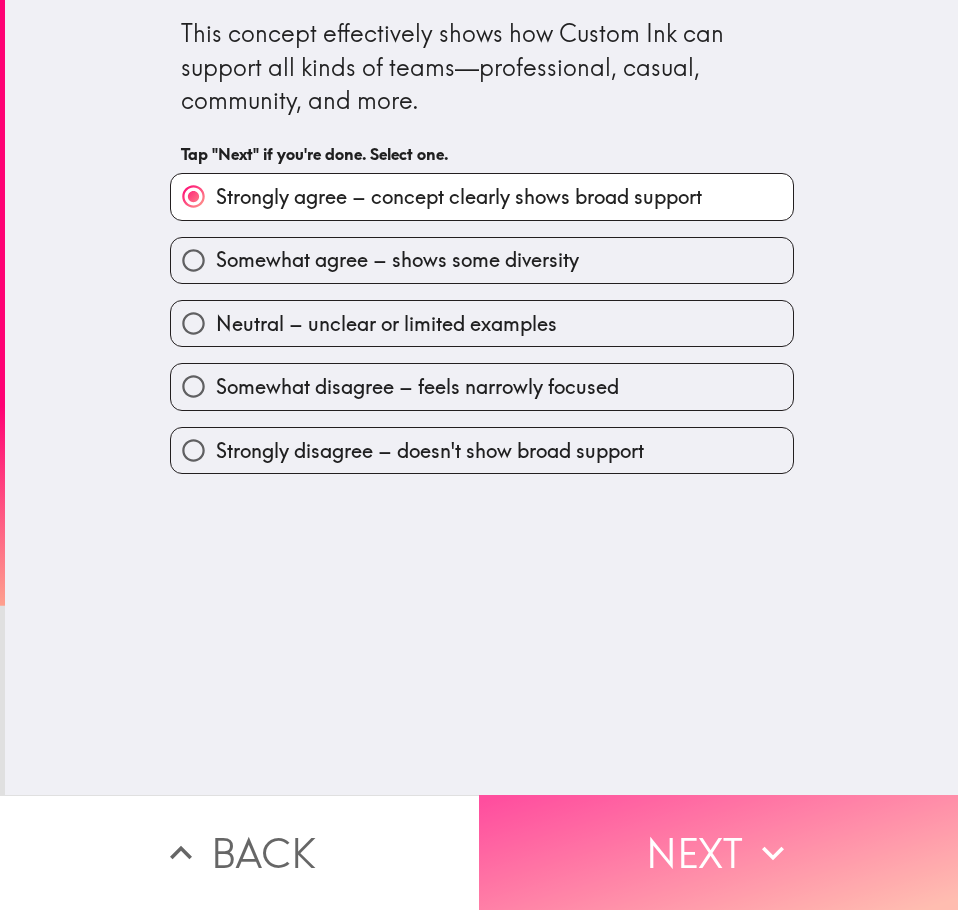drag, startPoint x: 618, startPoint y: 844, endPoint x: 100, endPoint y: 570, distance: 586.0034 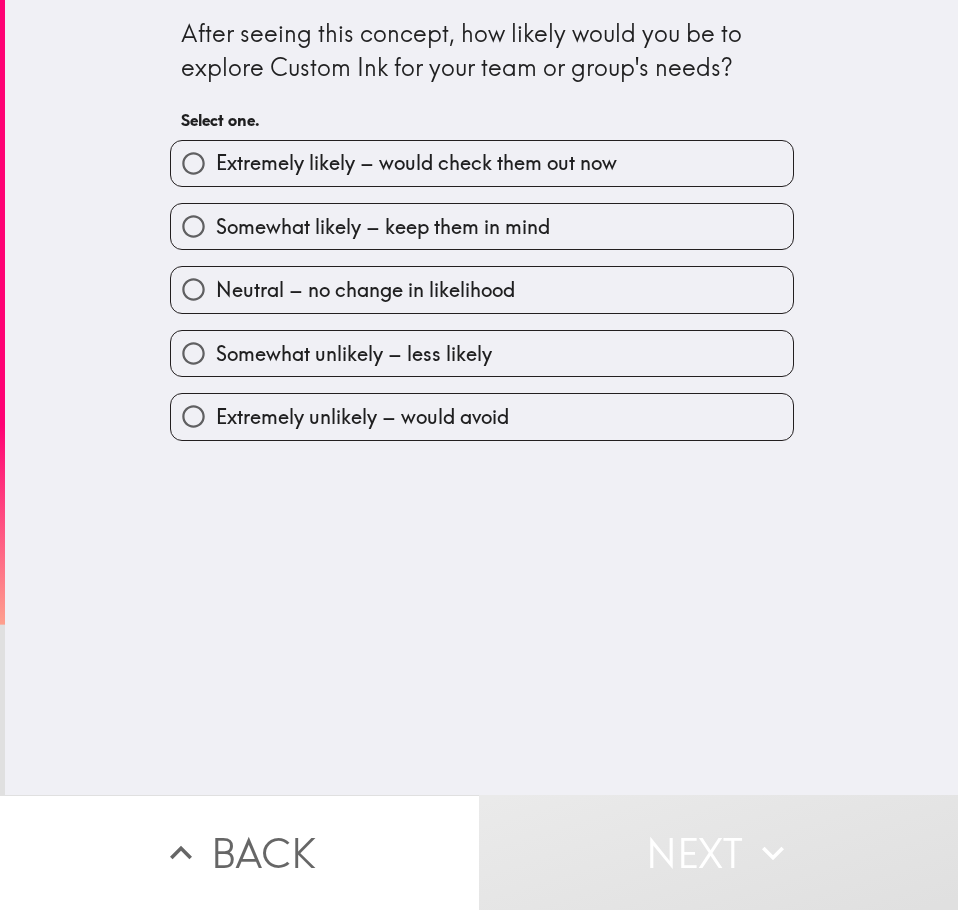 click on "Extremely likely – would check them out now" at bounding box center (416, 163) 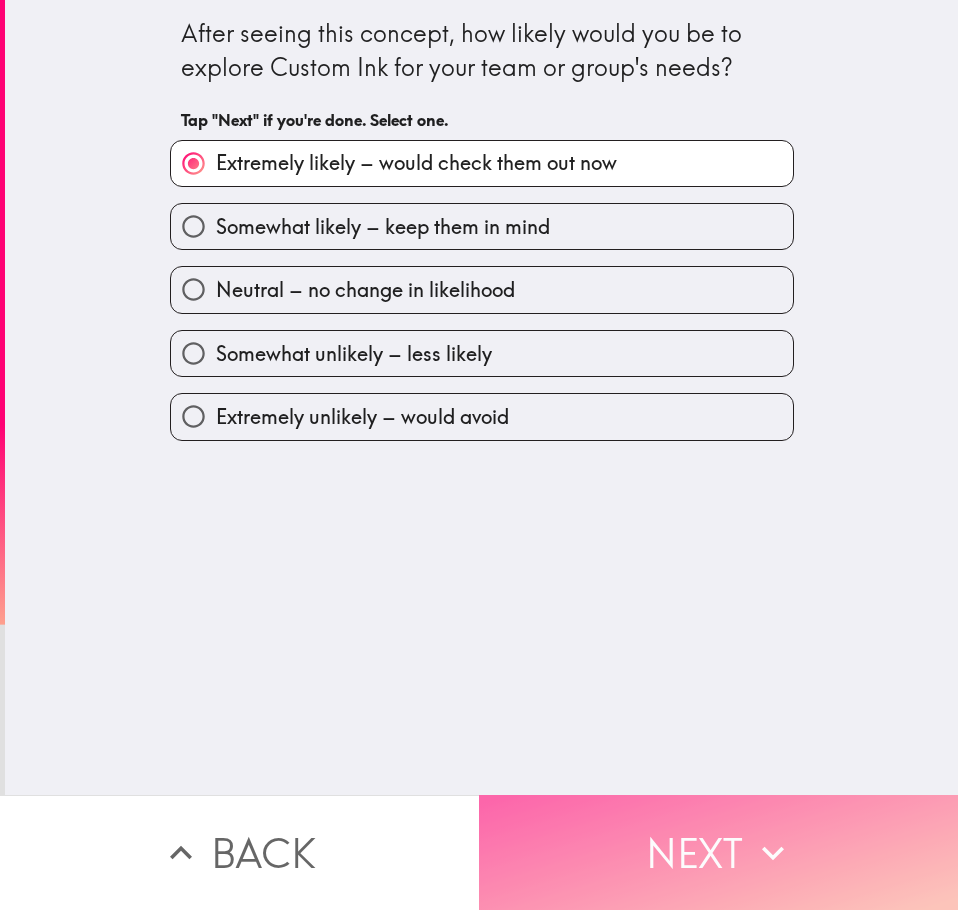 click on "Next" at bounding box center [718, 852] 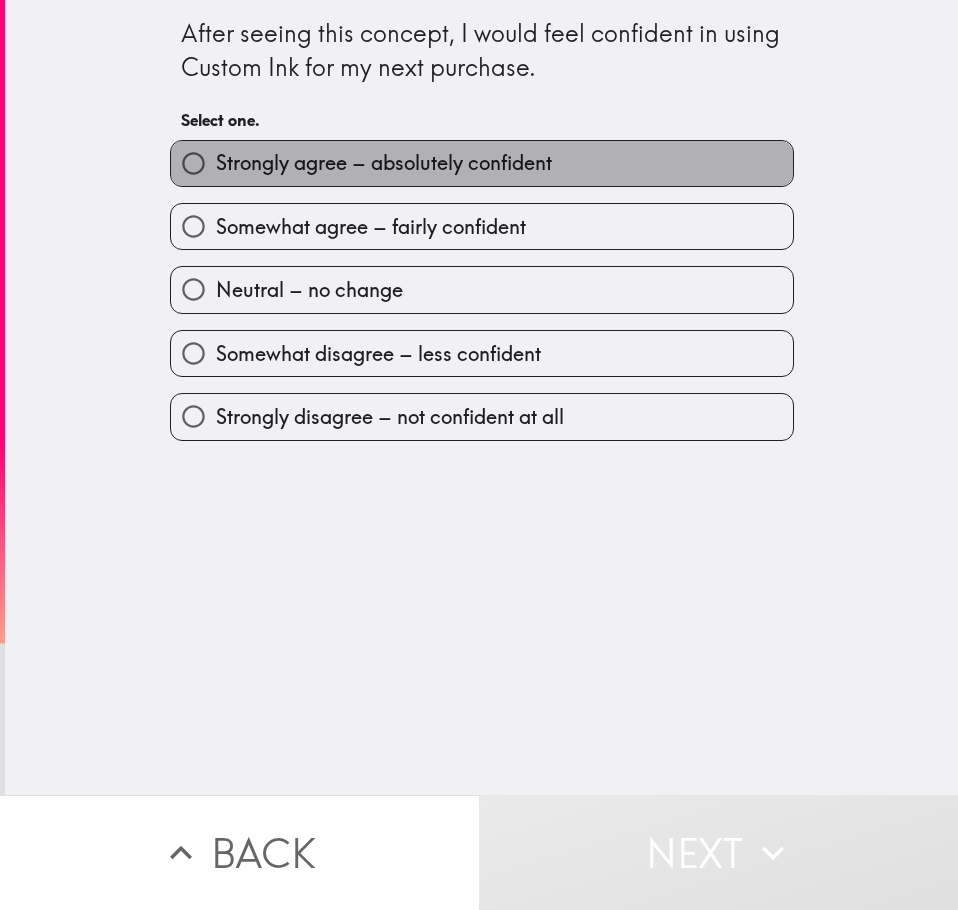 click on "Strongly agree – absolutely confident" at bounding box center (384, 163) 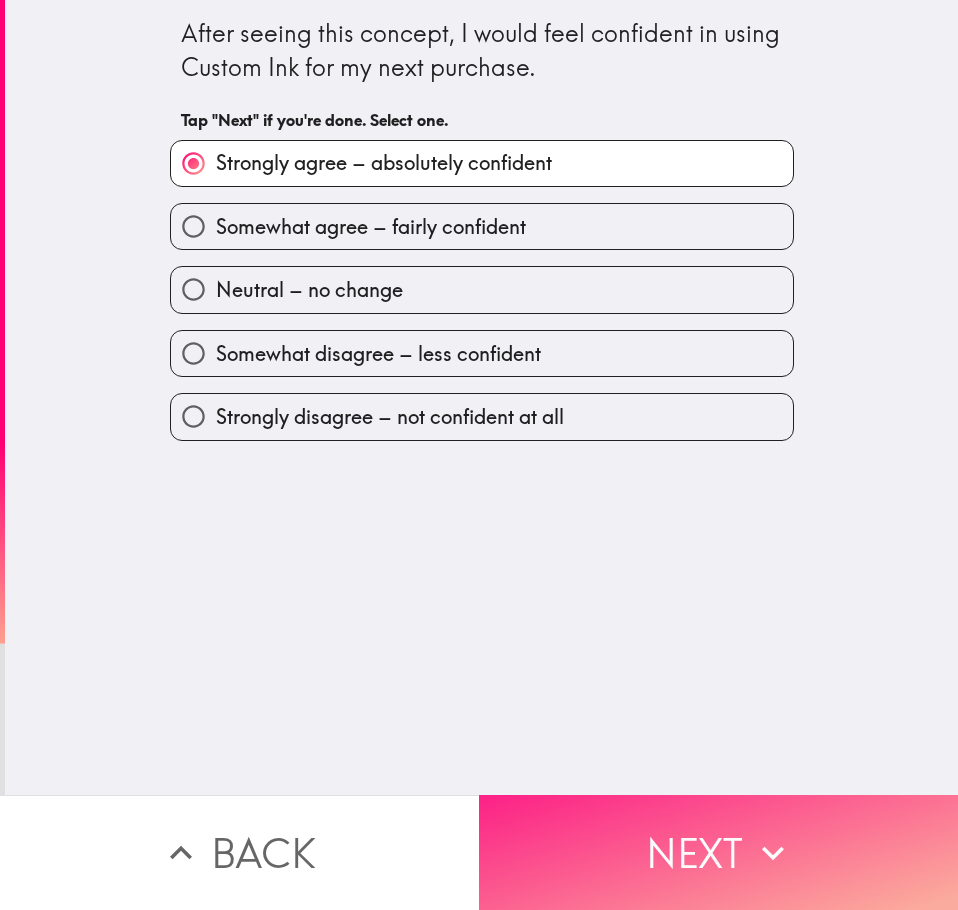 click on "Next" at bounding box center [718, 852] 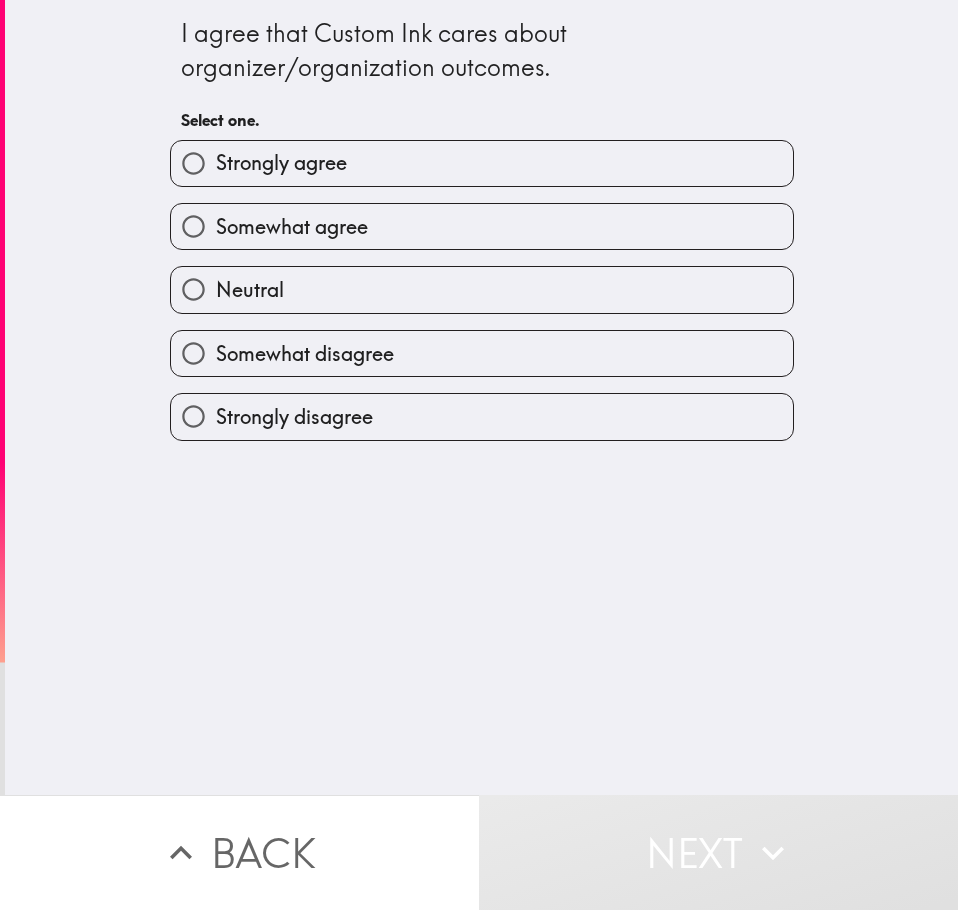 click on "Strongly agree" at bounding box center (482, 163) 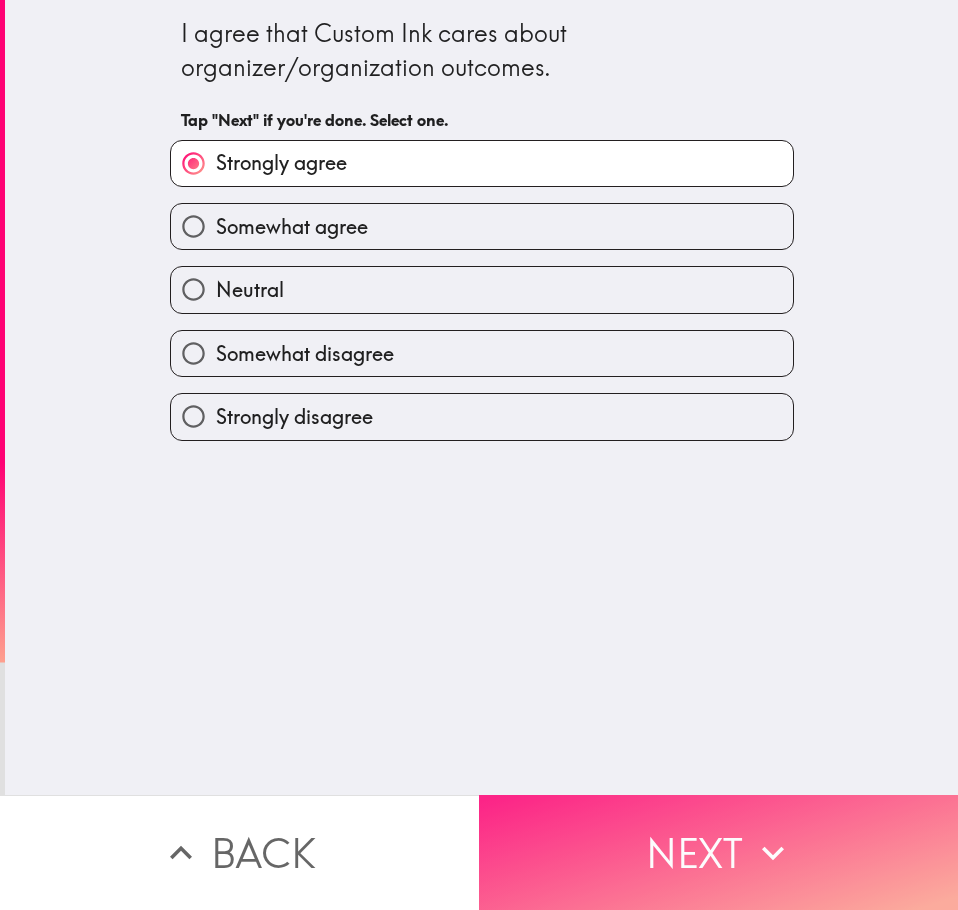 click on "Next" at bounding box center (718, 852) 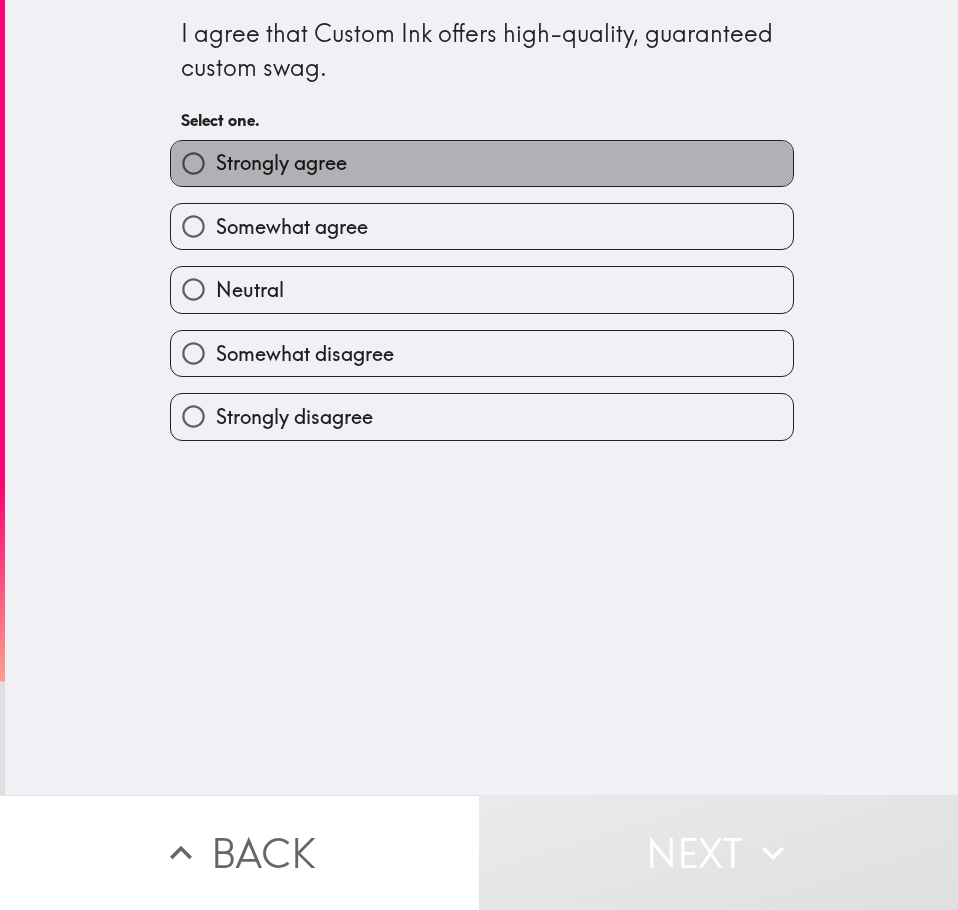 click on "Strongly agree" at bounding box center (281, 163) 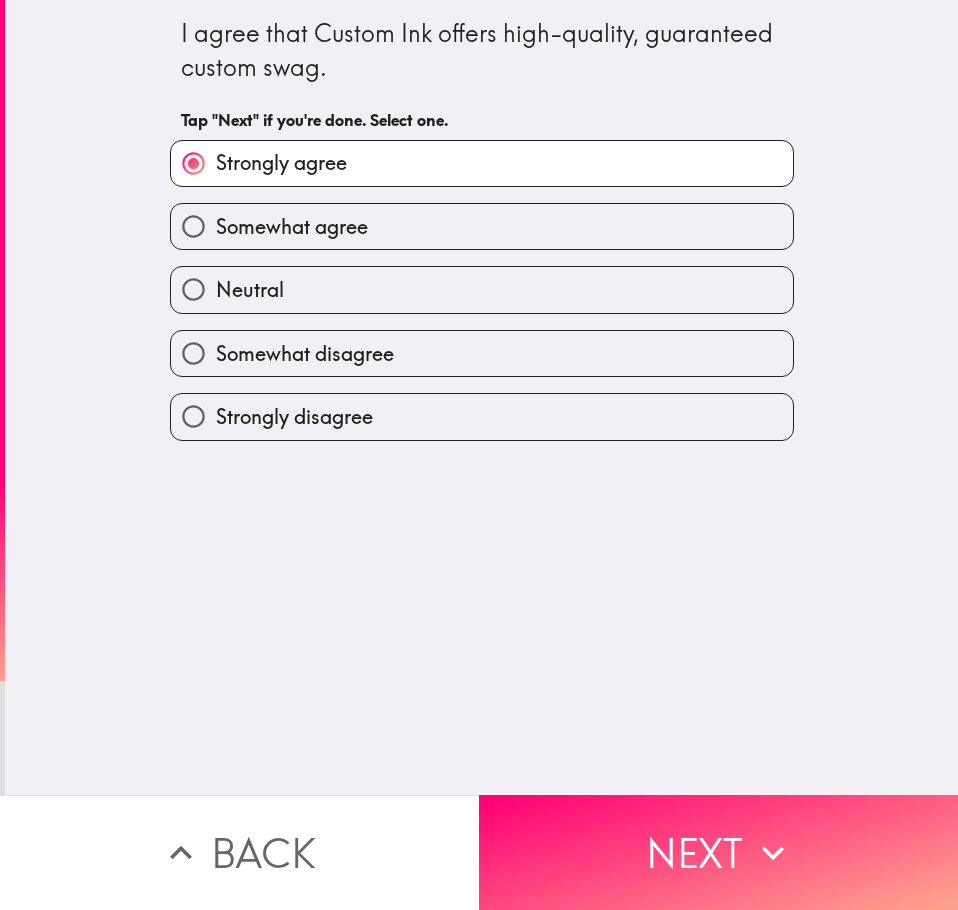 drag, startPoint x: 604, startPoint y: 848, endPoint x: 154, endPoint y: 579, distance: 524.27185 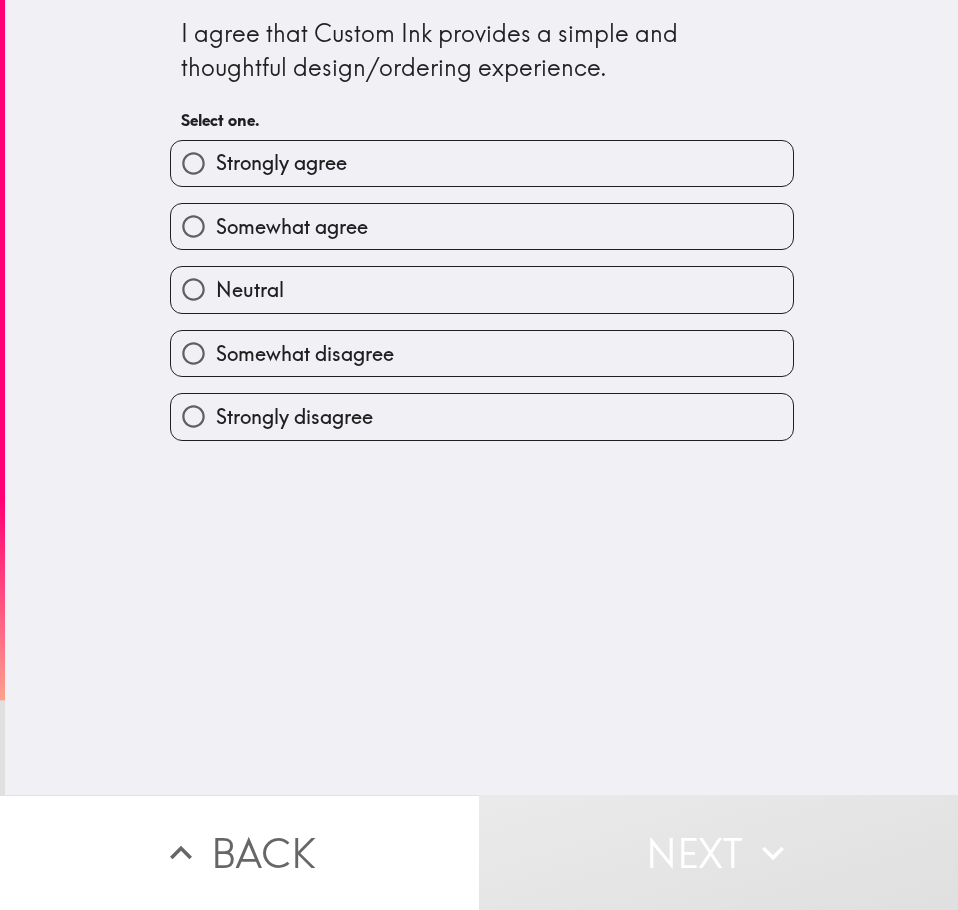 click on "Strongly agree" at bounding box center (482, 163) 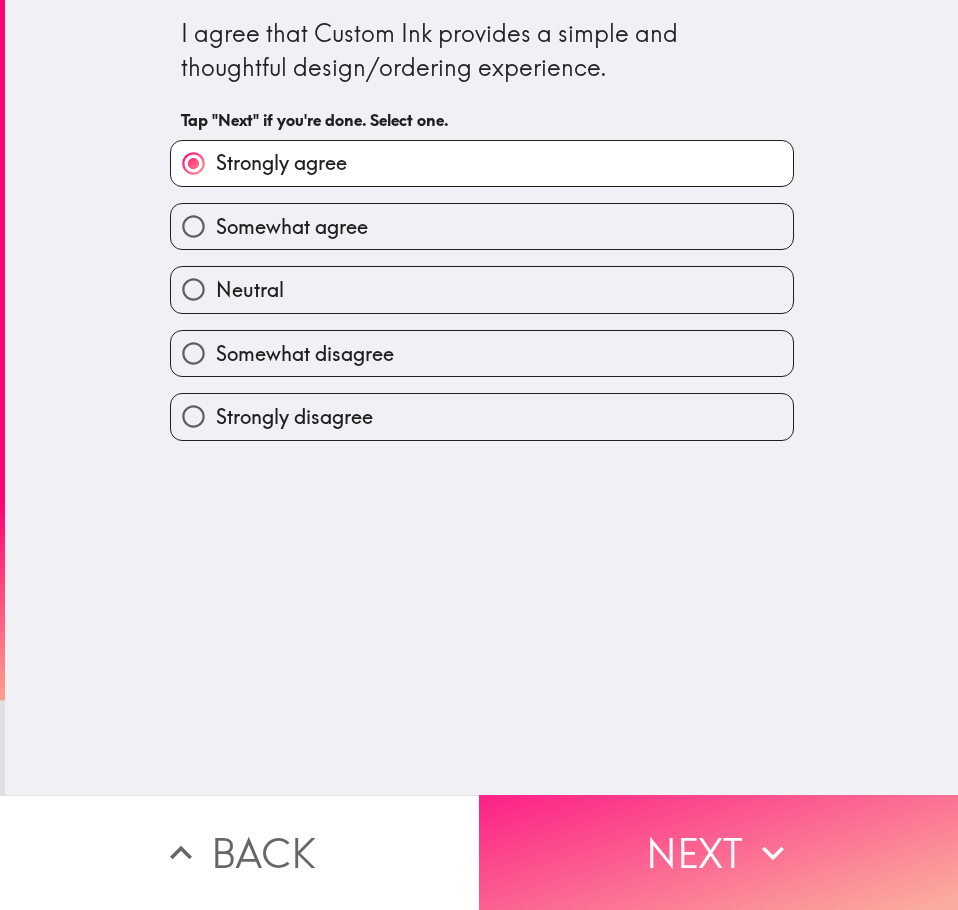 drag, startPoint x: 663, startPoint y: 836, endPoint x: 532, endPoint y: 780, distance: 142.46754 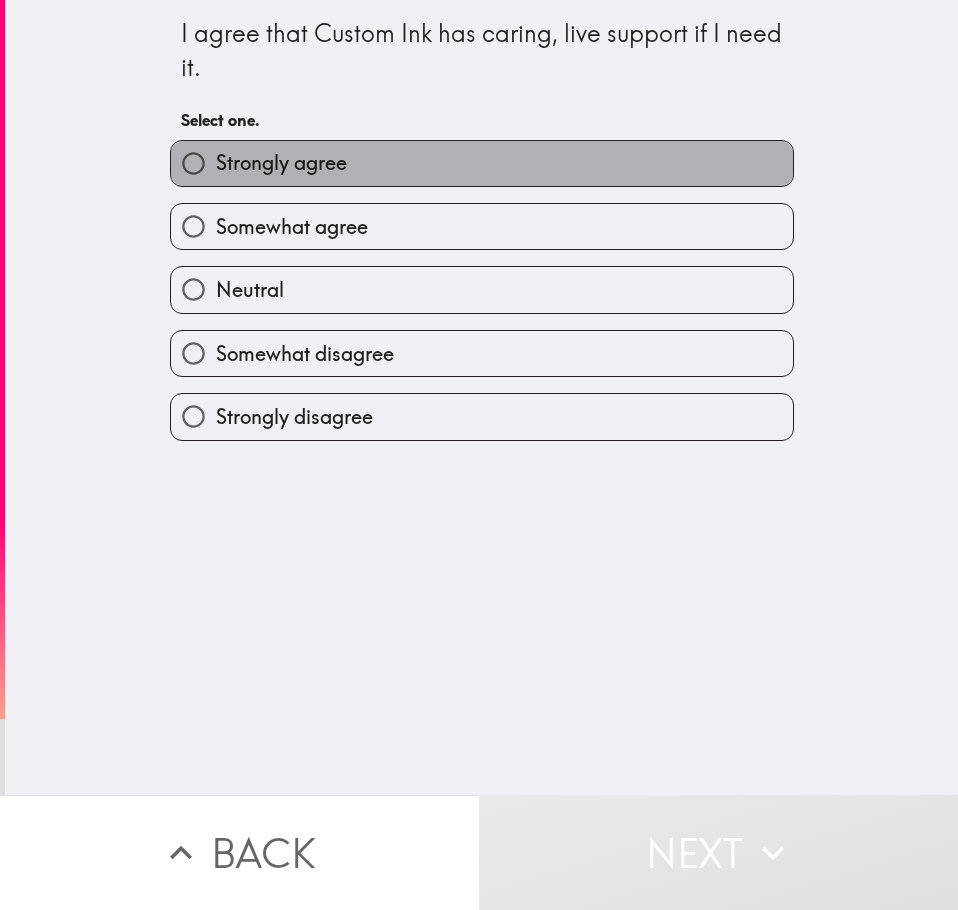 click on "Strongly agree" at bounding box center (482, 163) 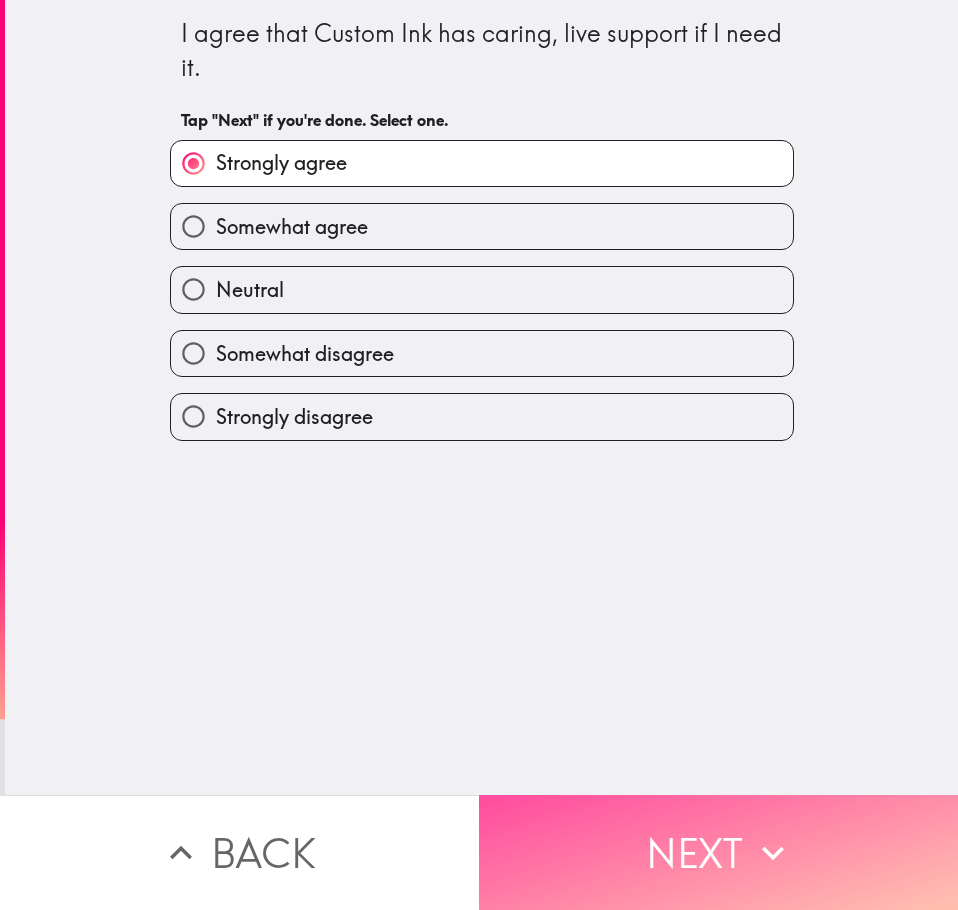 drag, startPoint x: 675, startPoint y: 835, endPoint x: 22, endPoint y: 577, distance: 702.12036 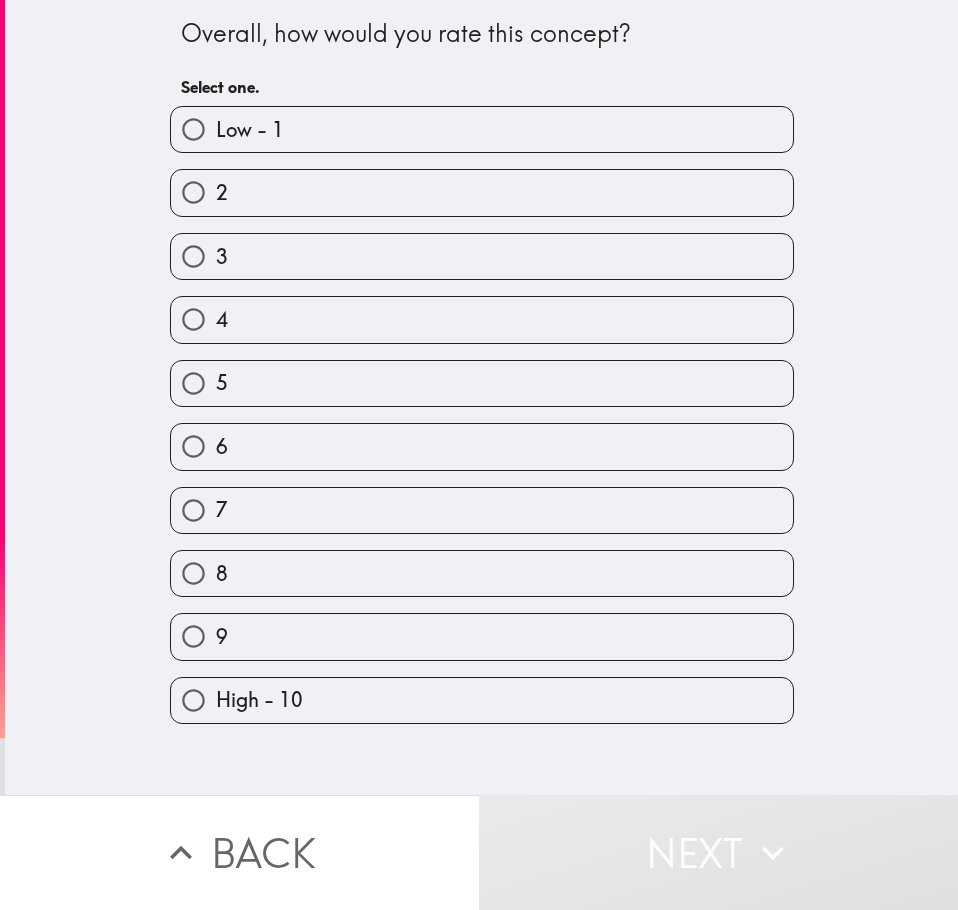 click on "High - 10" at bounding box center [482, 700] 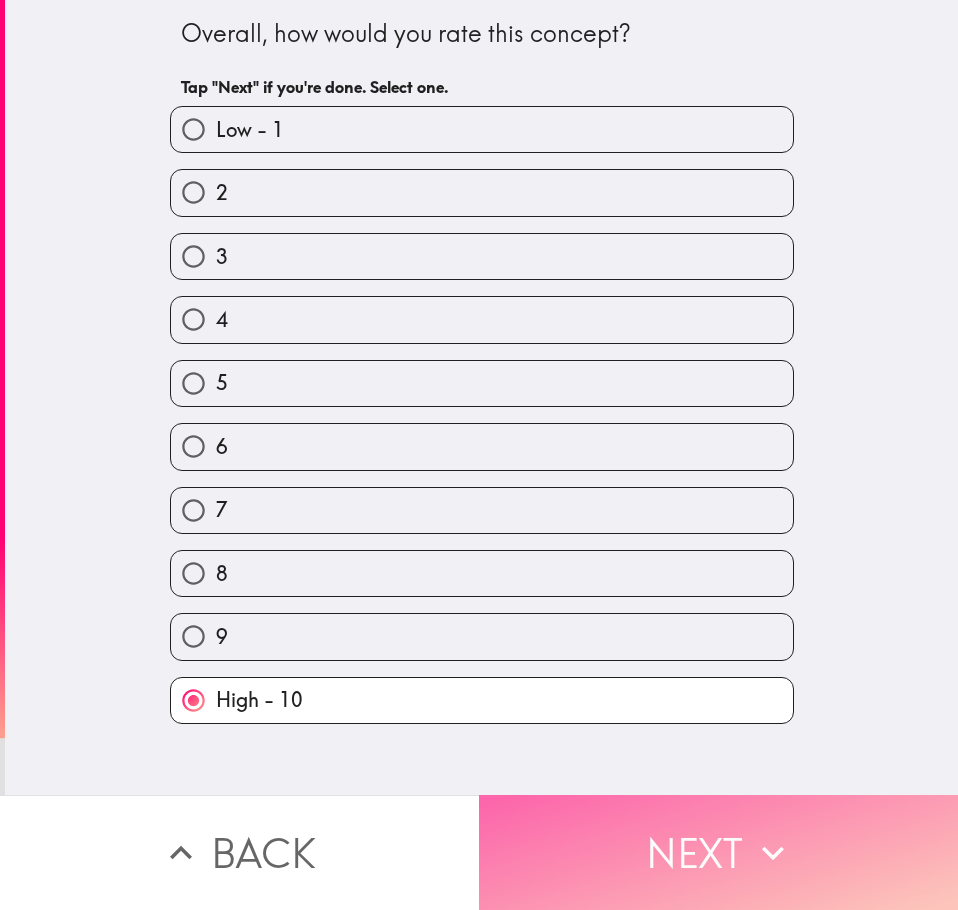 click on "Next" at bounding box center (718, 852) 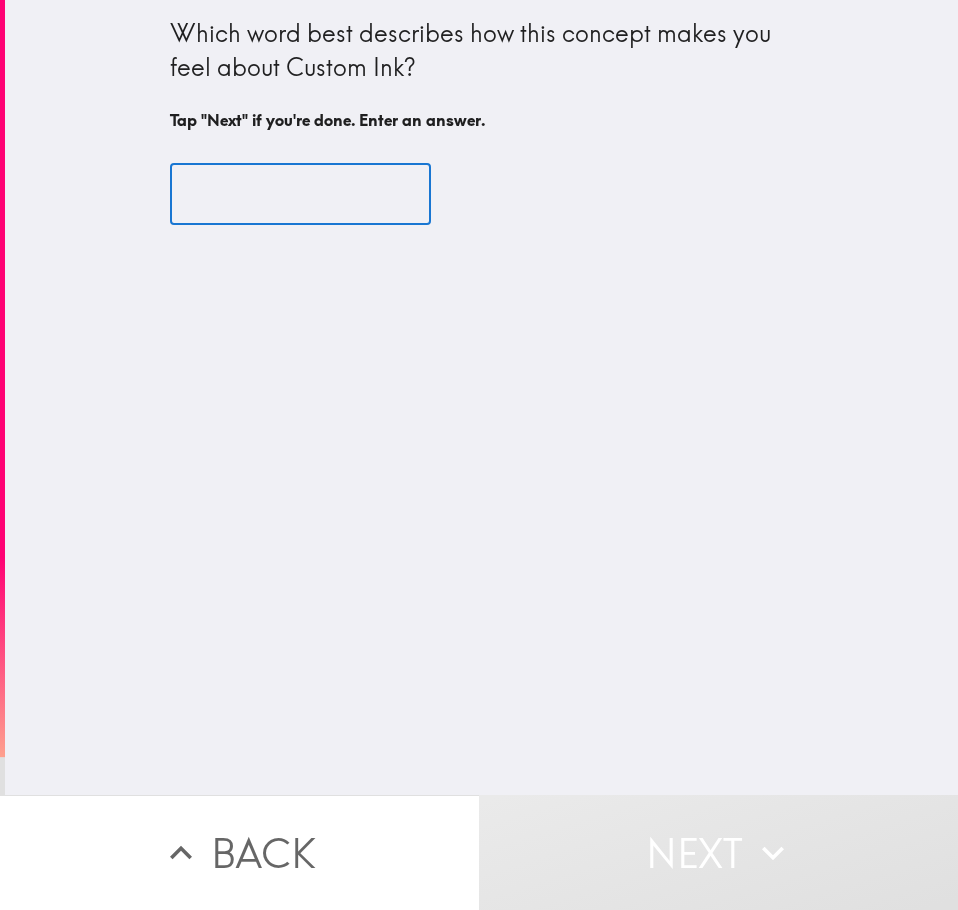 click at bounding box center [300, 195] 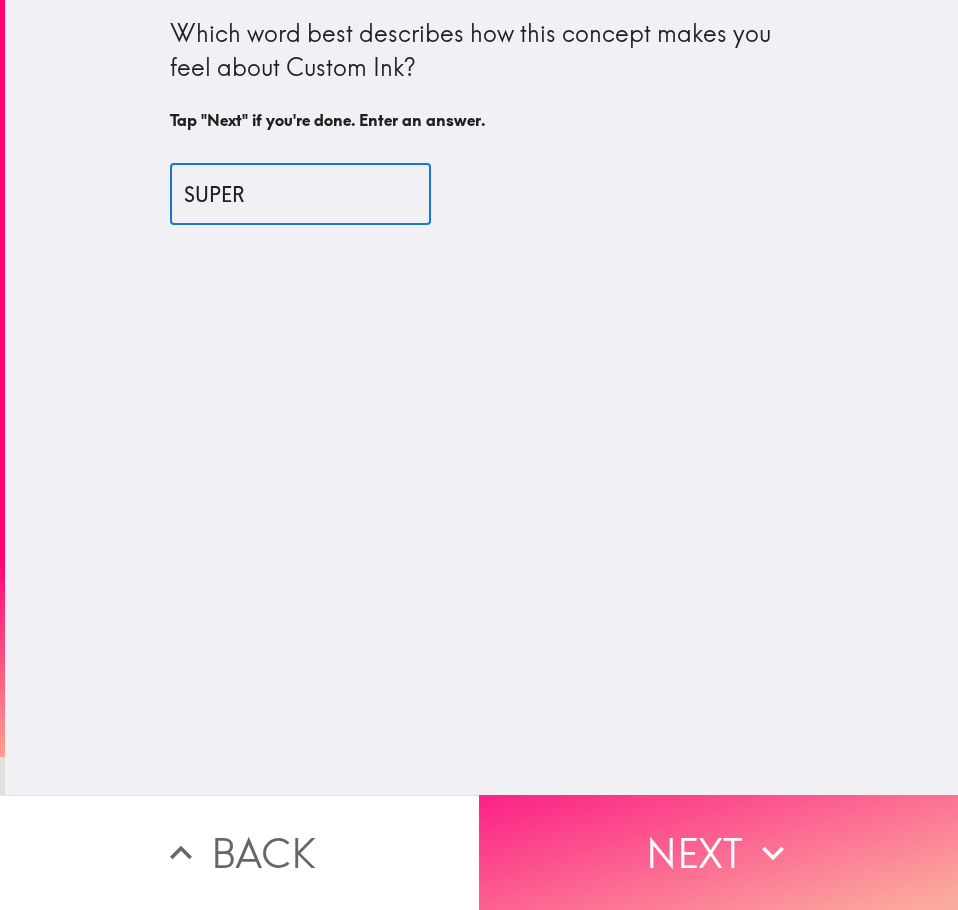 type on "SUPER" 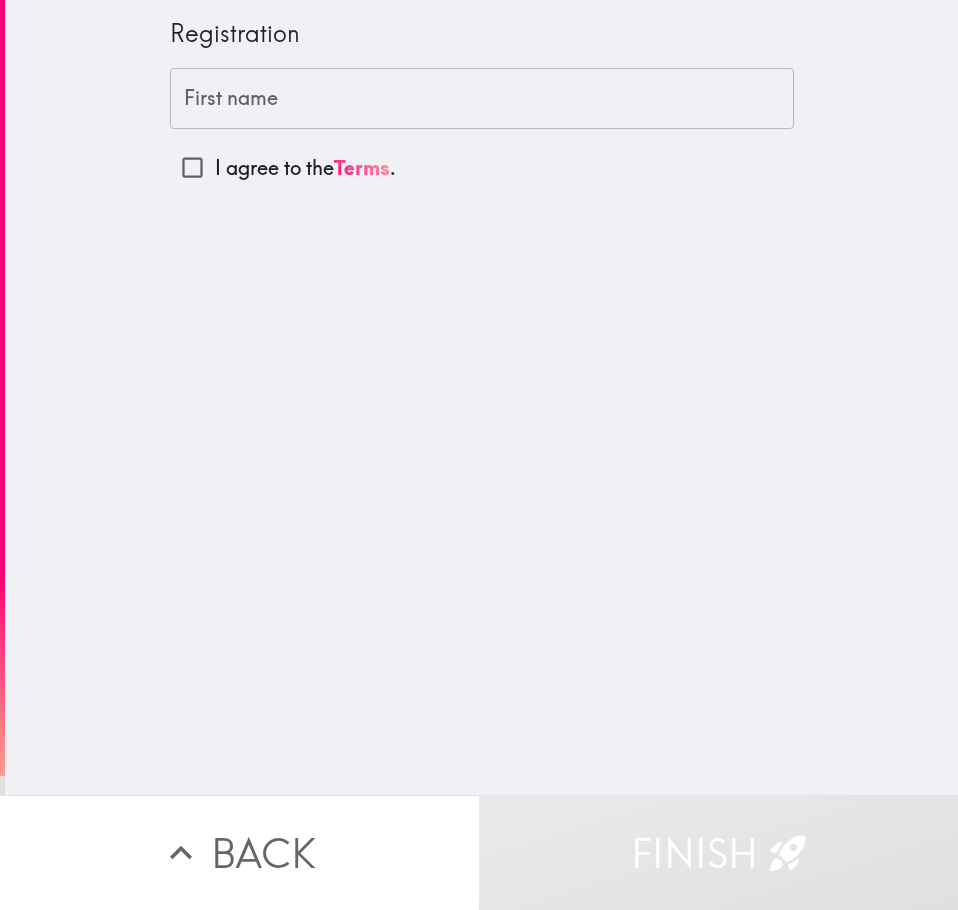 click on "First name" at bounding box center (482, 99) 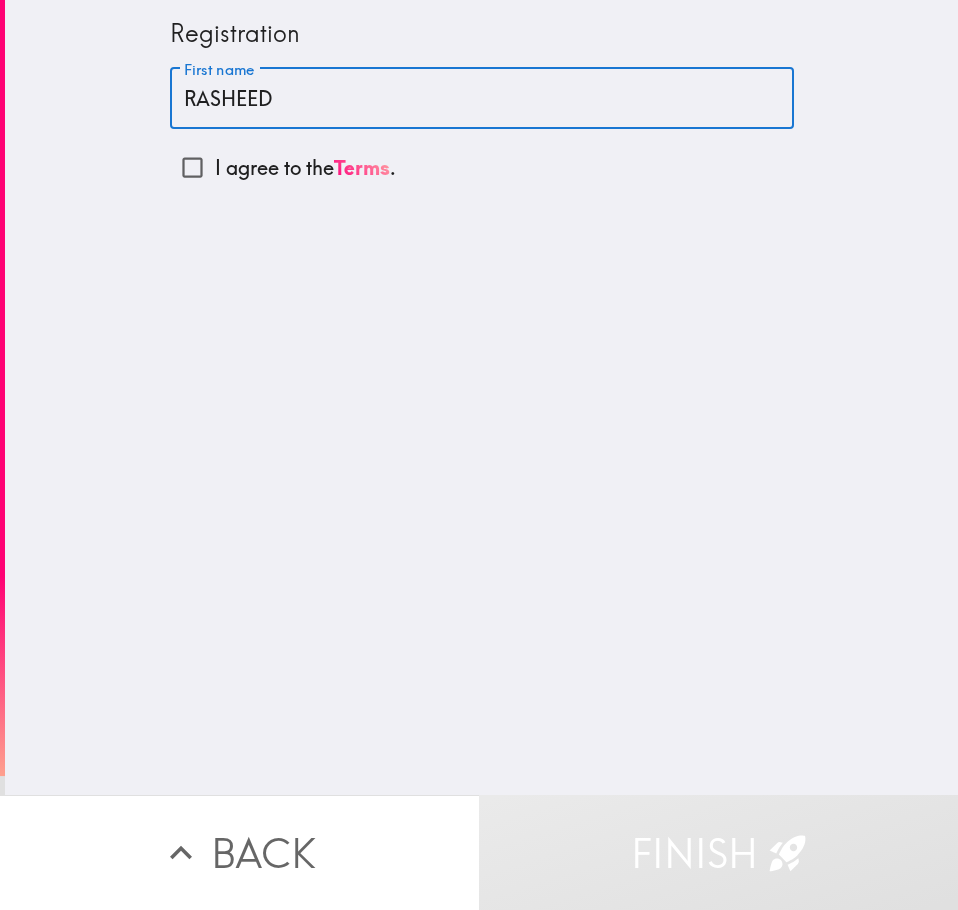 drag, startPoint x: 278, startPoint y: 107, endPoint x: 79, endPoint y: 107, distance: 199 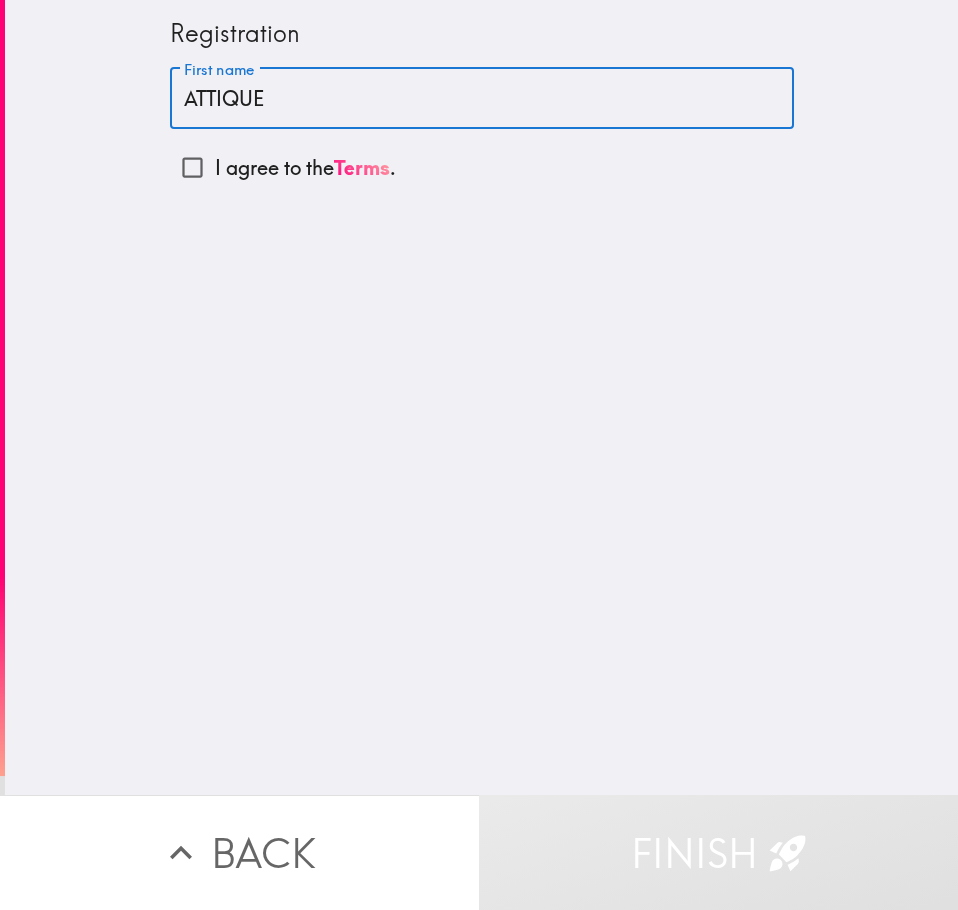 type on "ATTIQUE" 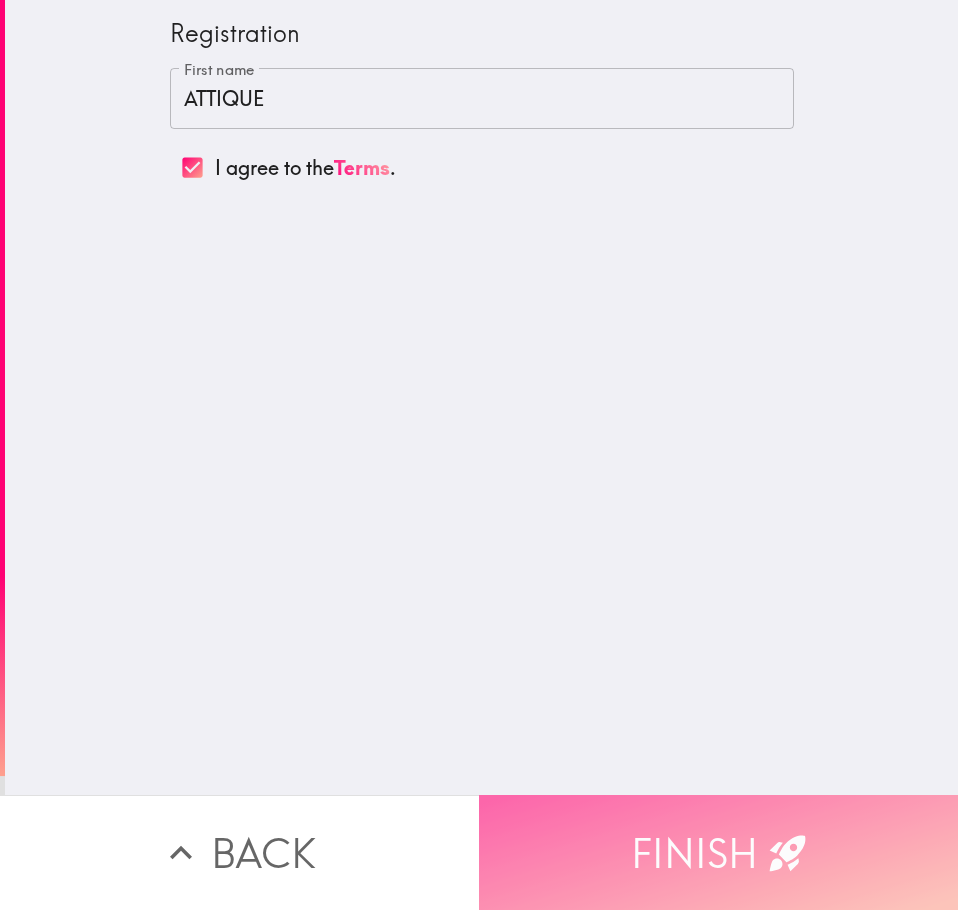 click on "Finish" at bounding box center (718, 852) 